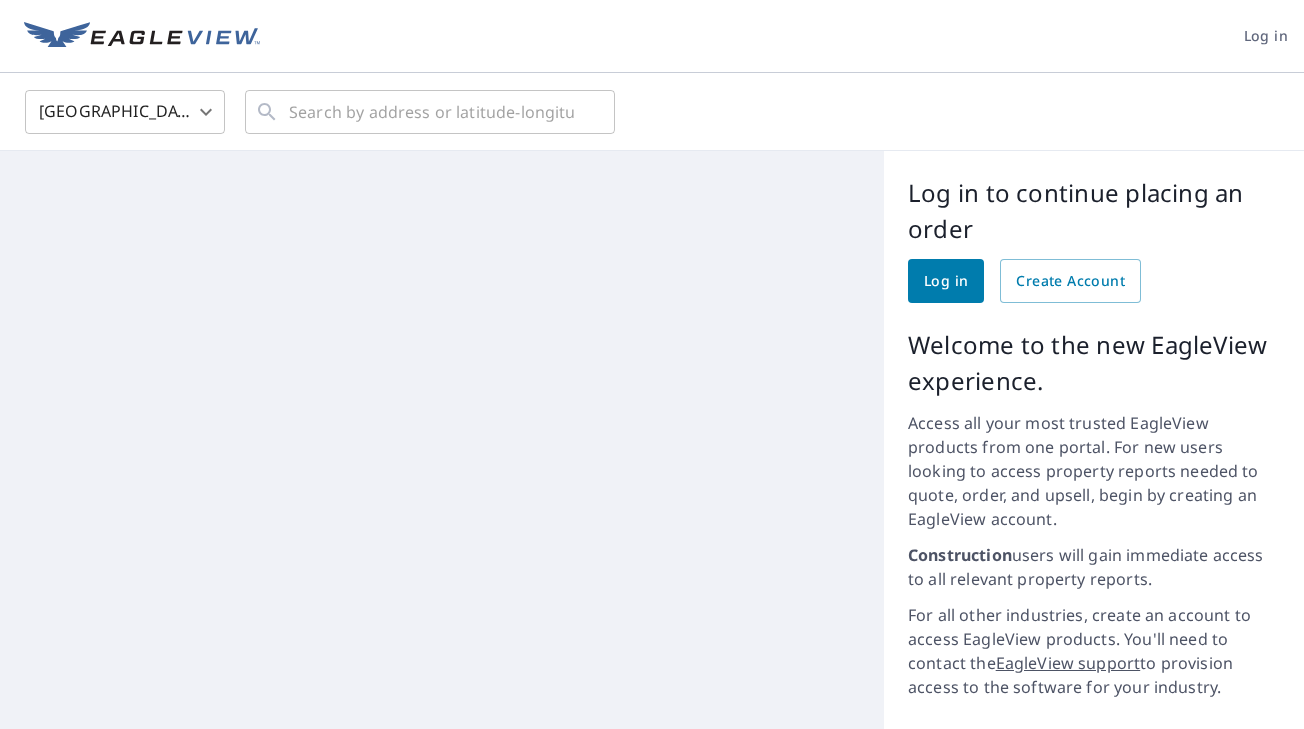 scroll, scrollTop: 0, scrollLeft: 0, axis: both 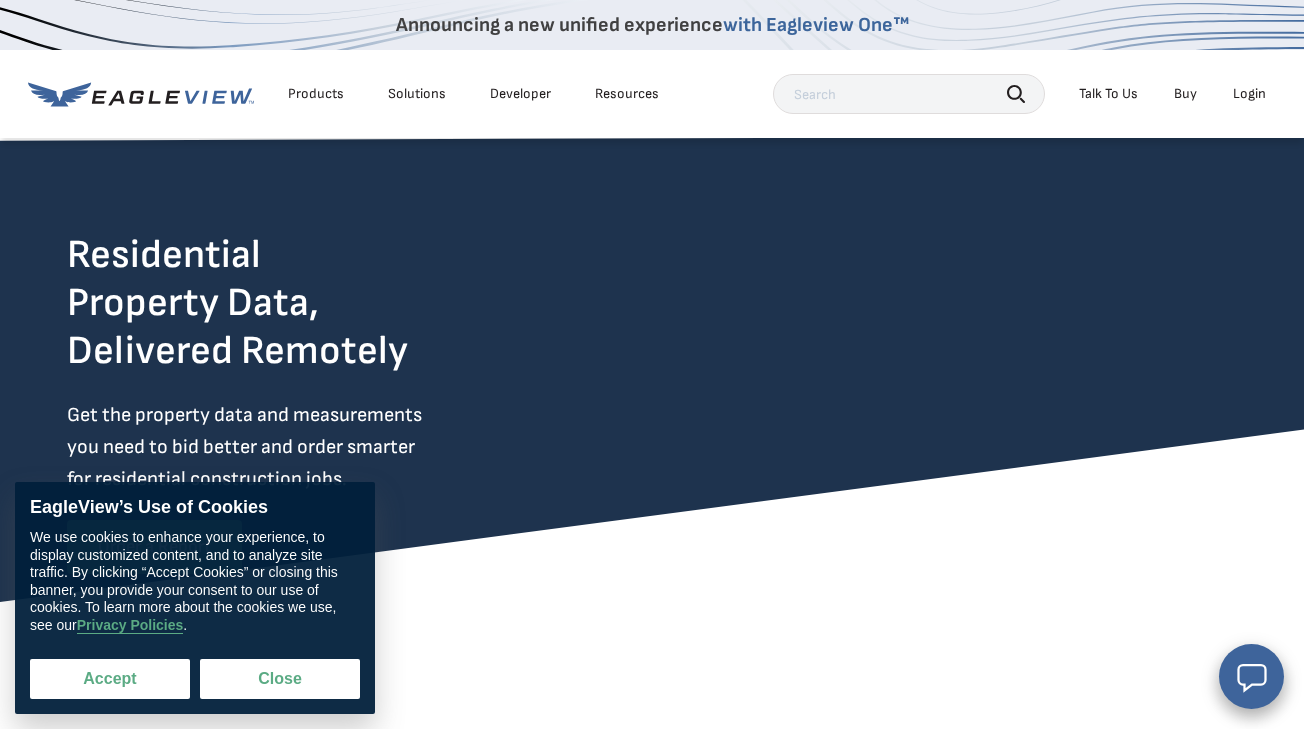 click on "Accept" at bounding box center (110, 679) 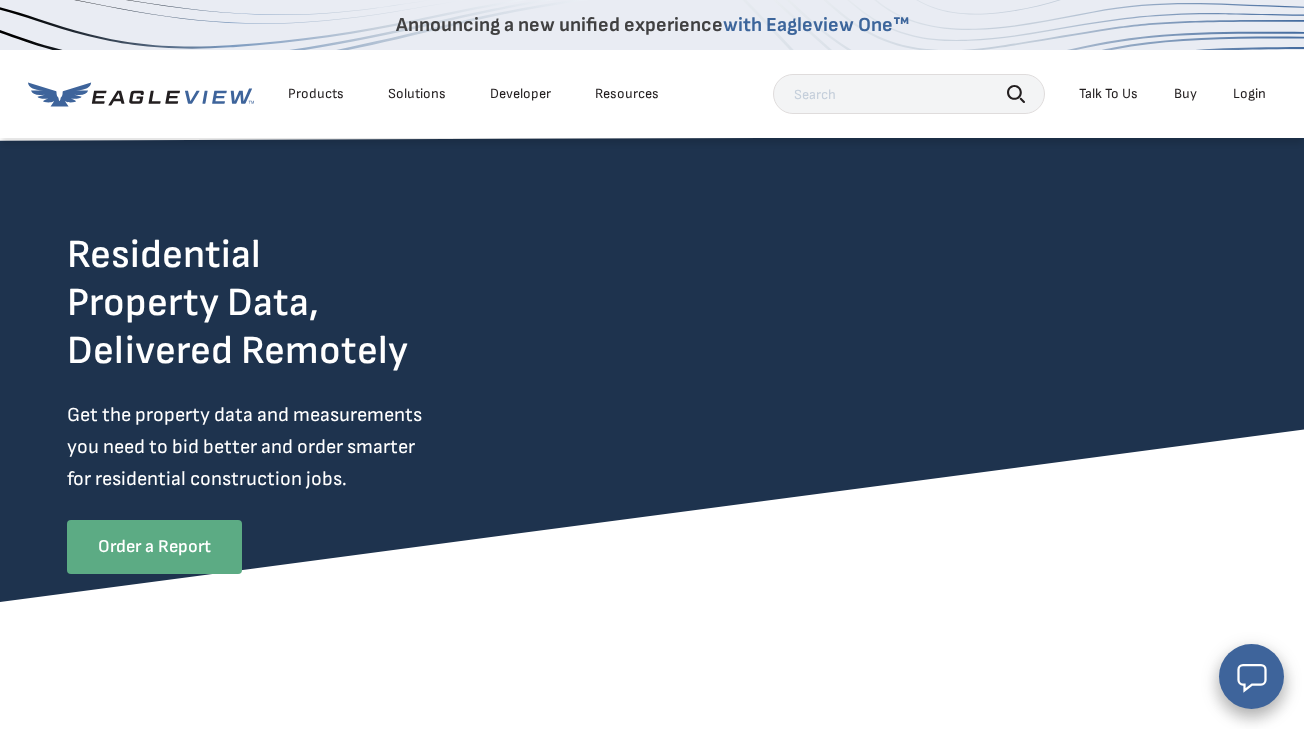 click on "Buy" at bounding box center [1185, 94] 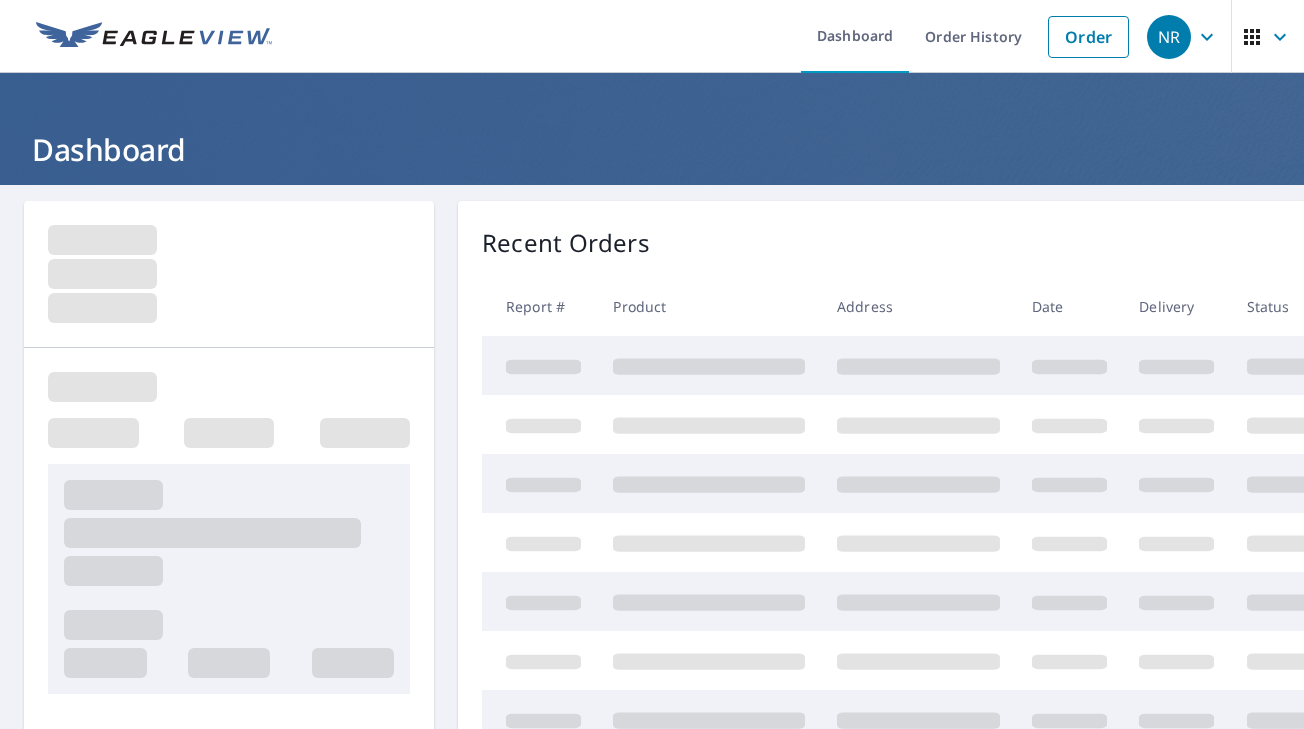 scroll, scrollTop: 0, scrollLeft: 0, axis: both 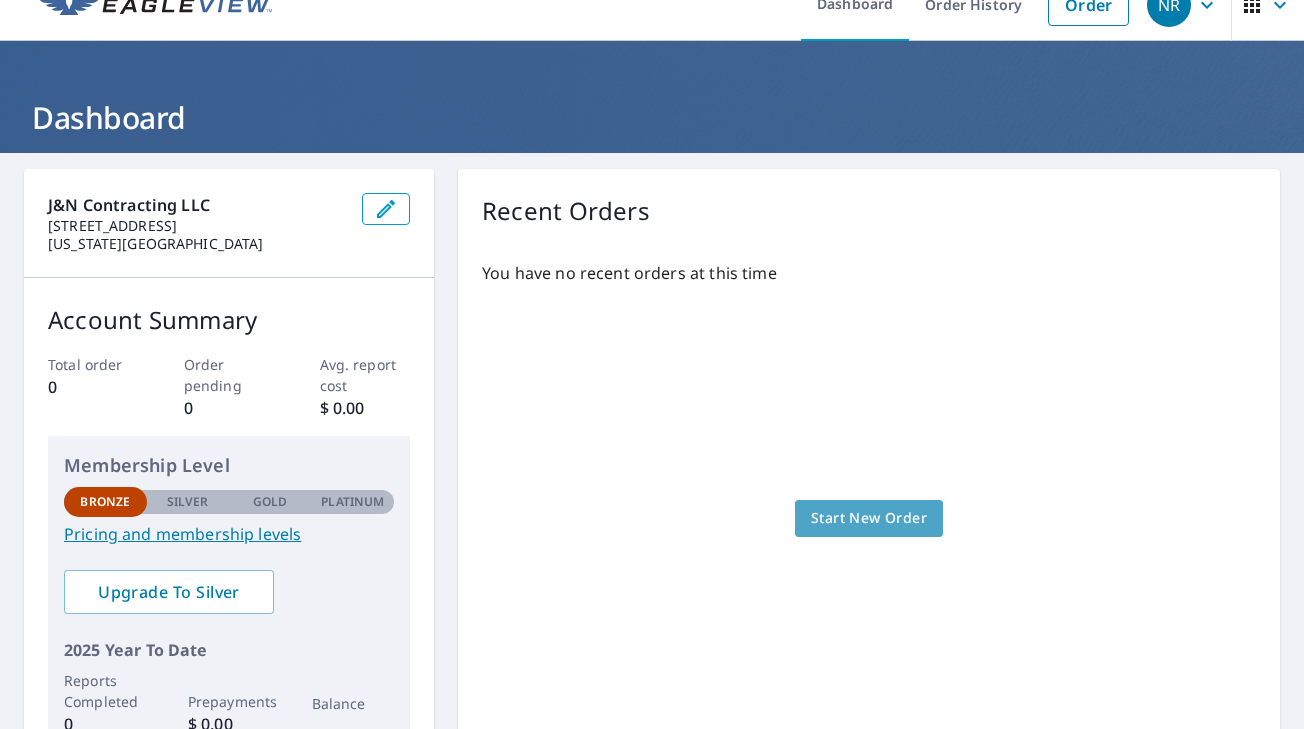 click on "Start New Order" at bounding box center [869, 518] 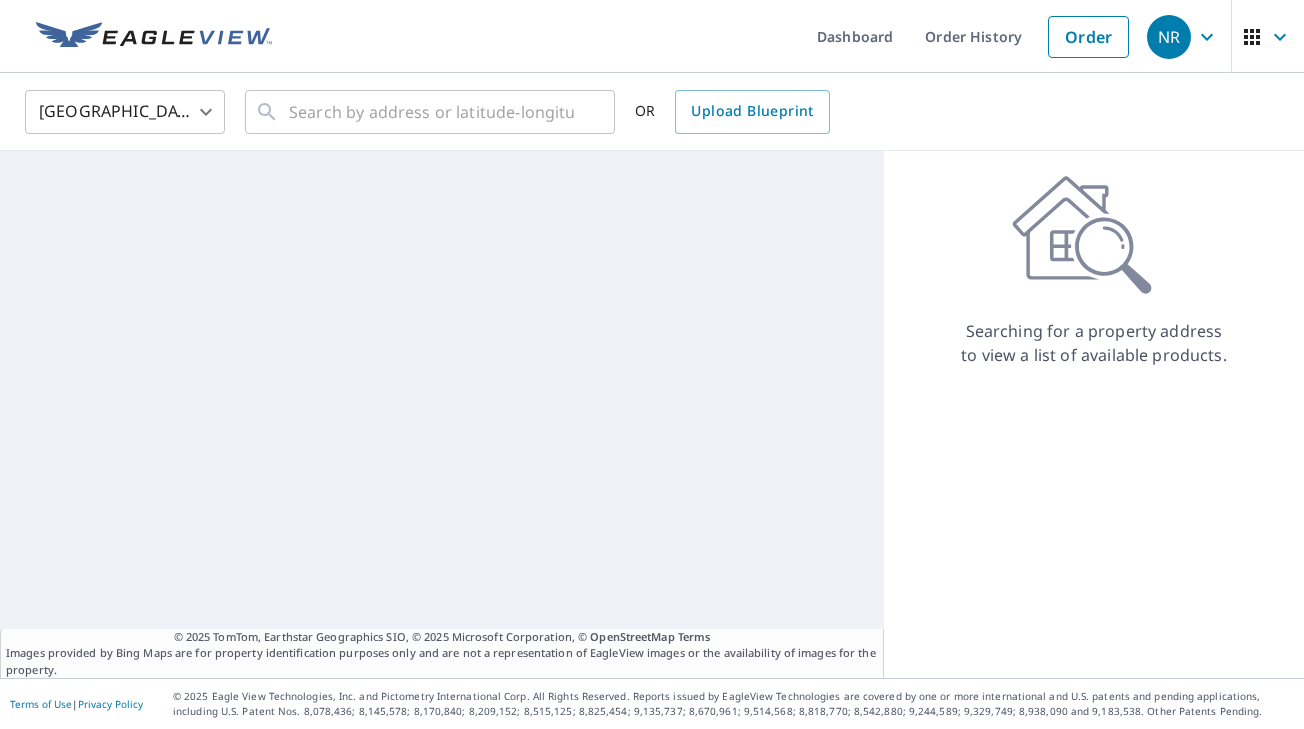 scroll, scrollTop: 0, scrollLeft: 0, axis: both 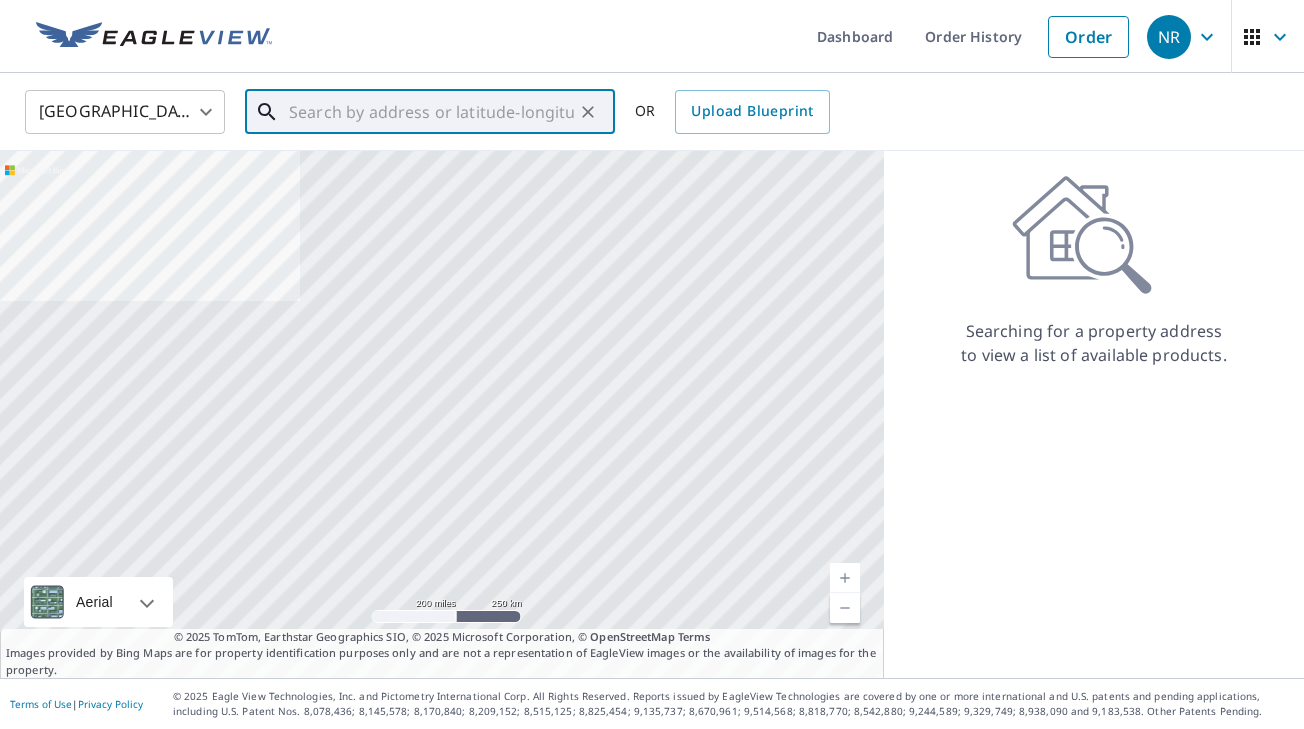 click at bounding box center [431, 112] 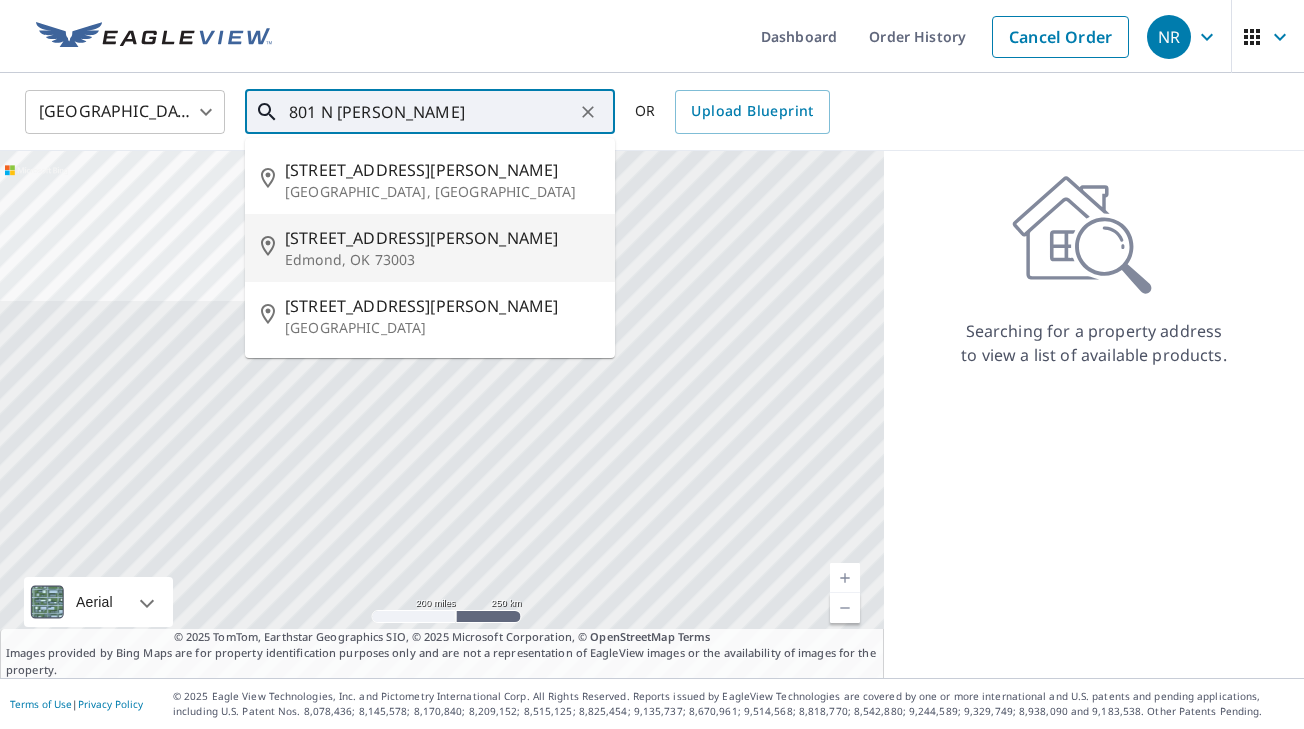 click on "[STREET_ADDRESS][PERSON_NAME]" at bounding box center (442, 238) 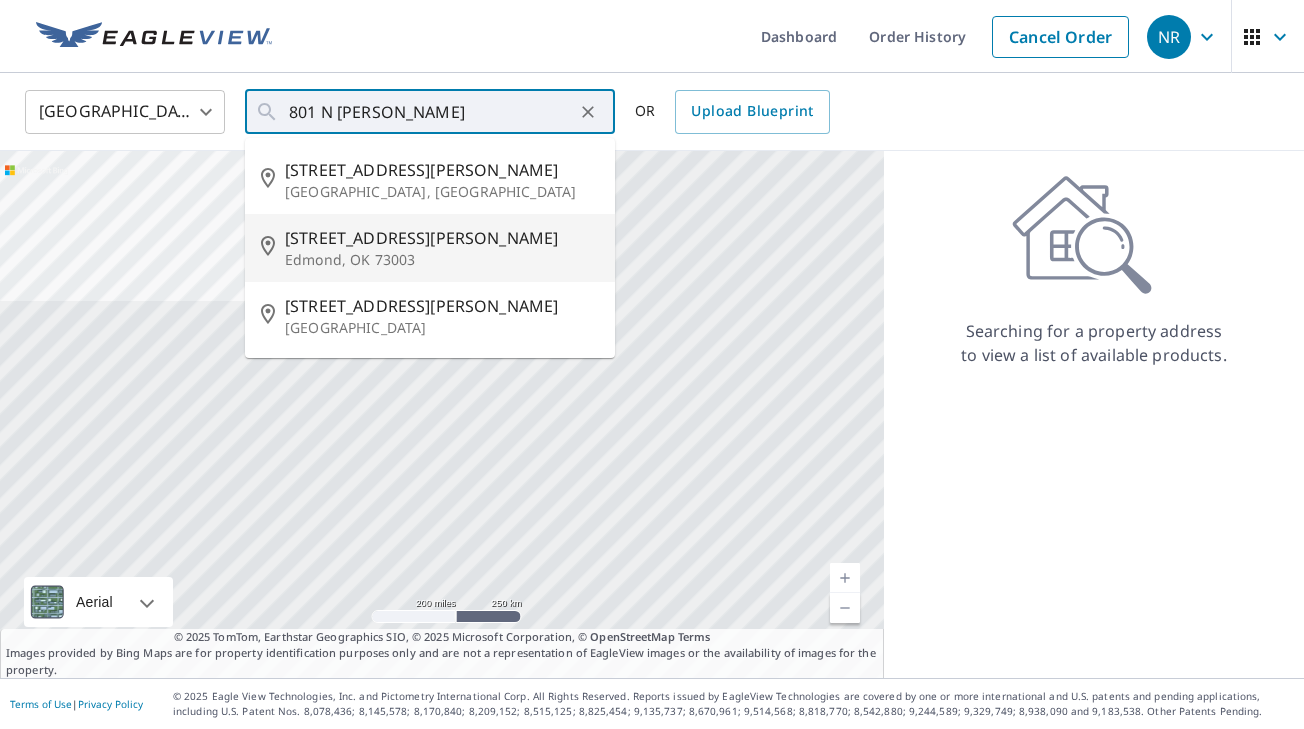 type on "[STREET_ADDRESS][PERSON_NAME]" 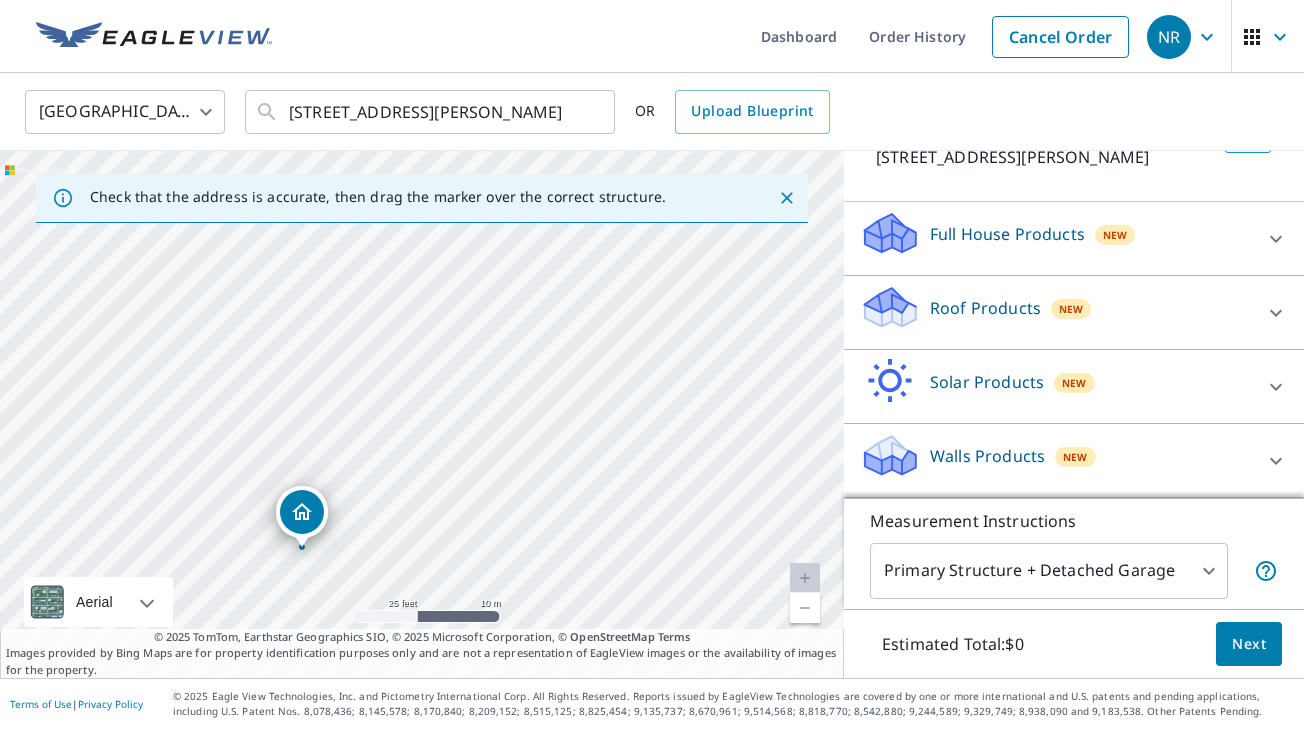 scroll, scrollTop: 156, scrollLeft: 0, axis: vertical 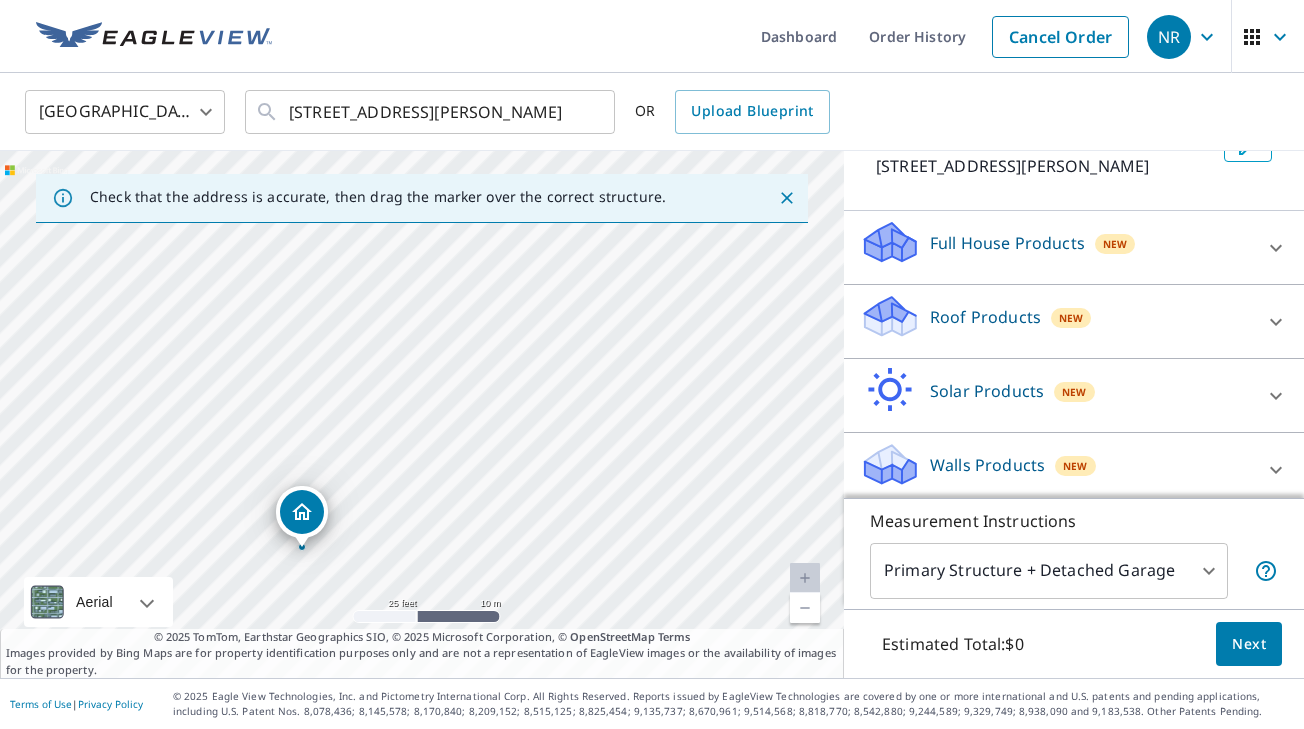 click on "Full House Products New" at bounding box center [1056, 247] 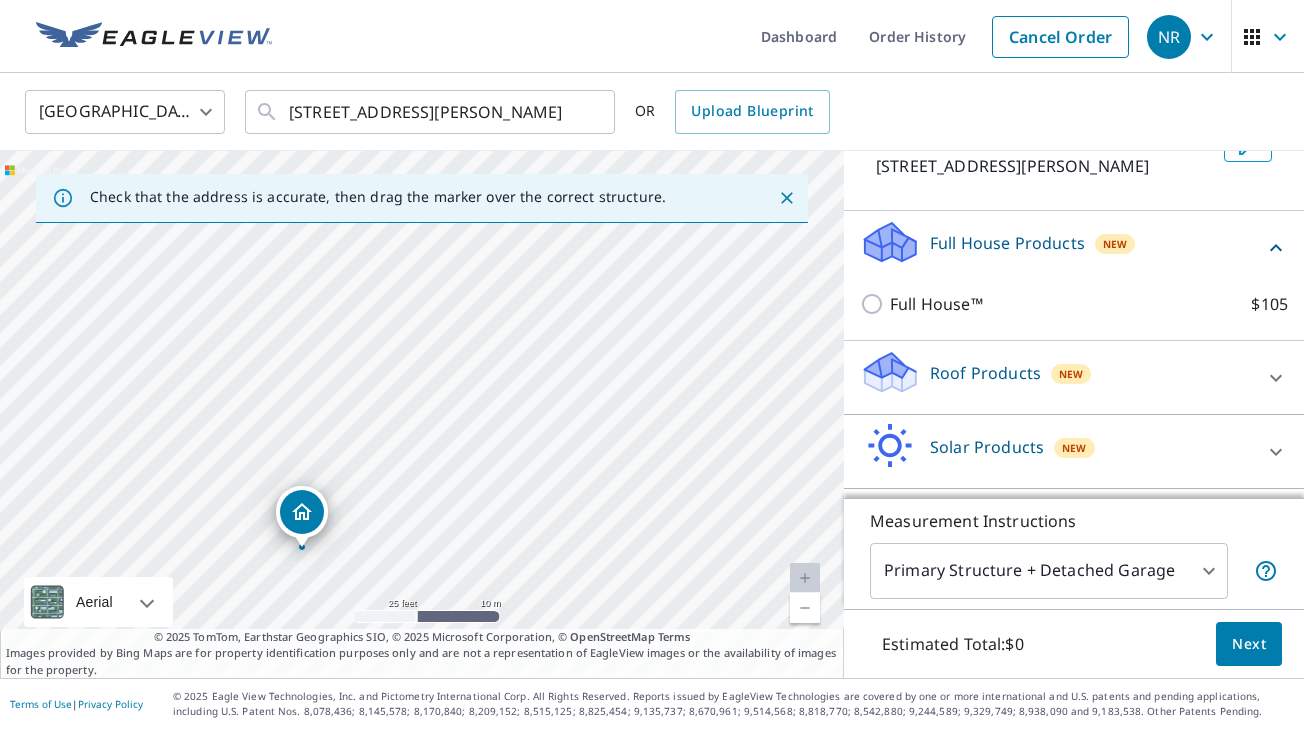 click on "Full House Products New" at bounding box center (1062, 247) 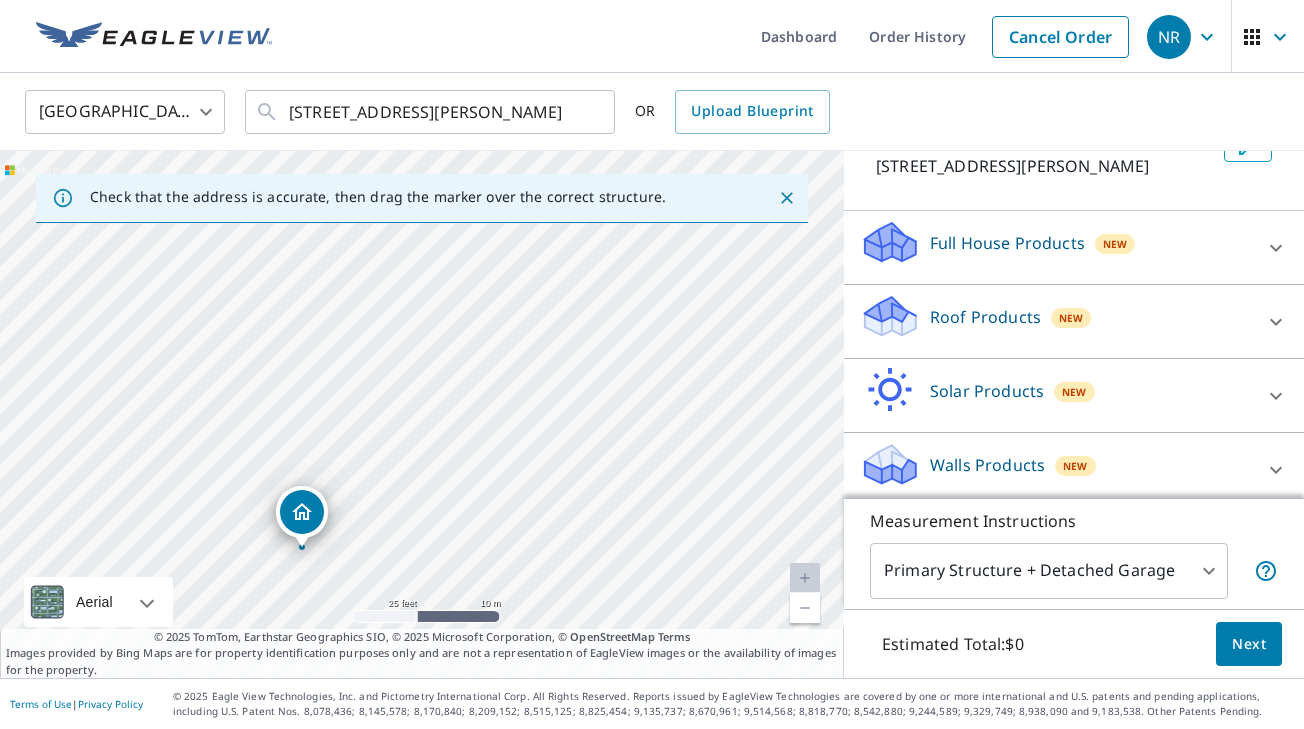click on "Walls Products New" at bounding box center (1056, 469) 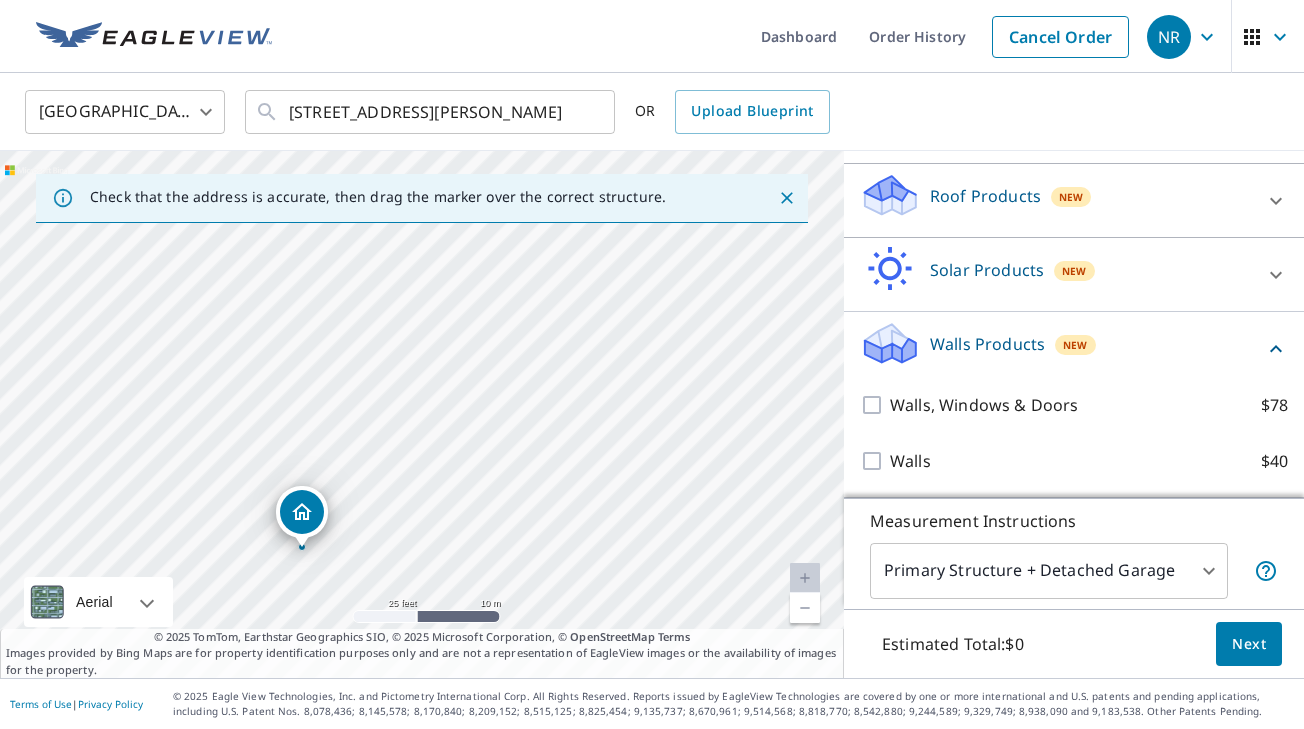 scroll, scrollTop: 268, scrollLeft: 0, axis: vertical 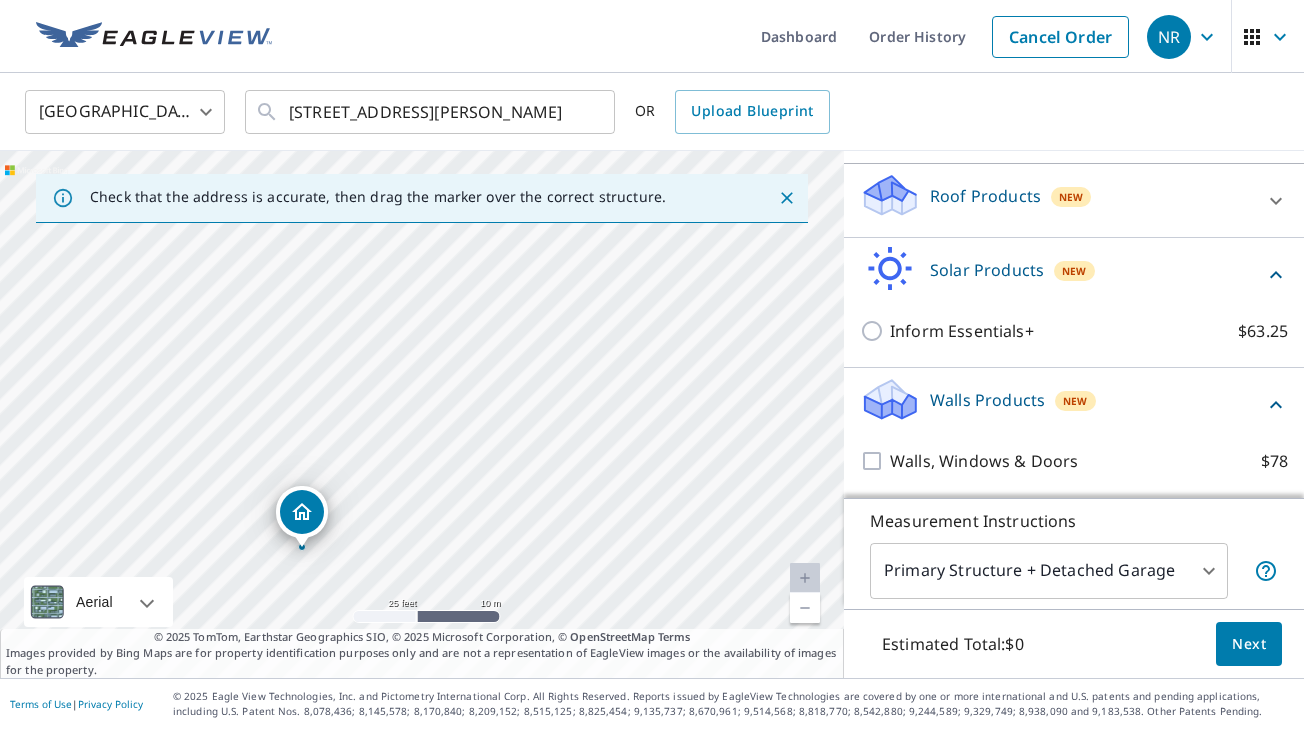 click on "Solar Products New" at bounding box center (1062, 274) 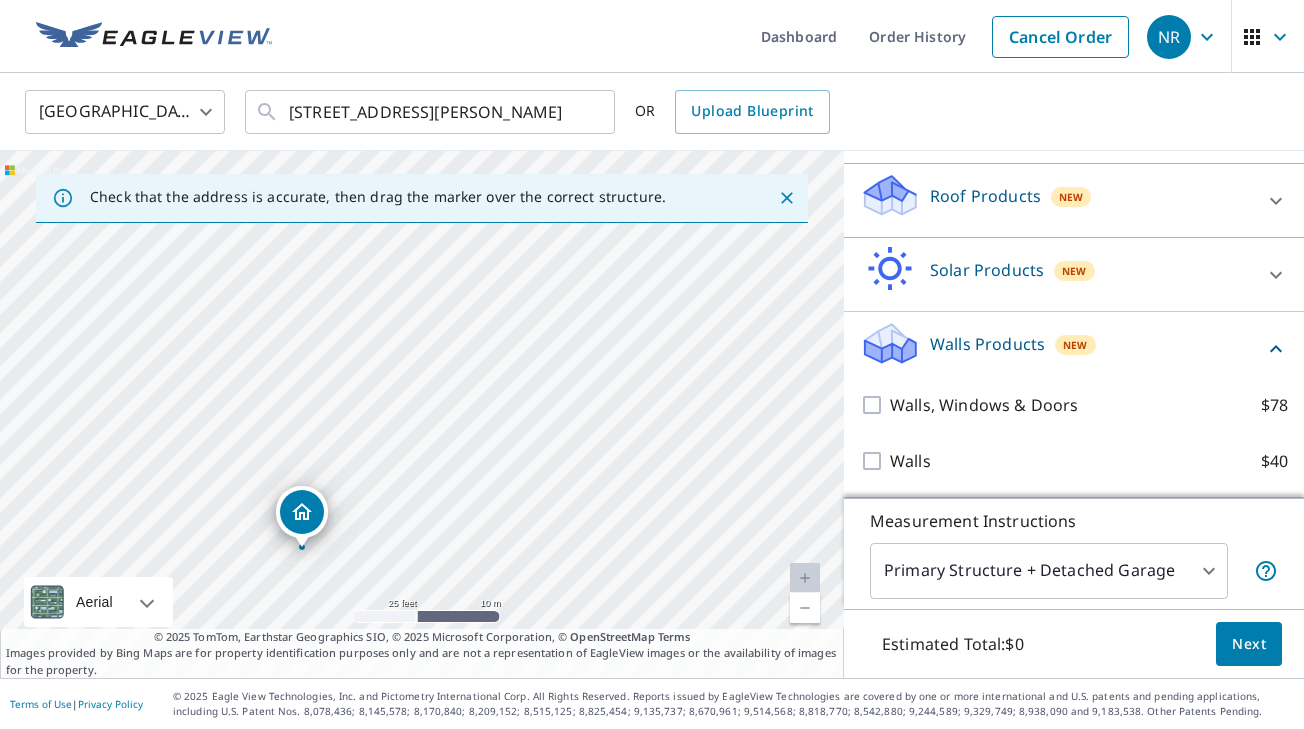 click on "Roof Products New" at bounding box center (1056, 200) 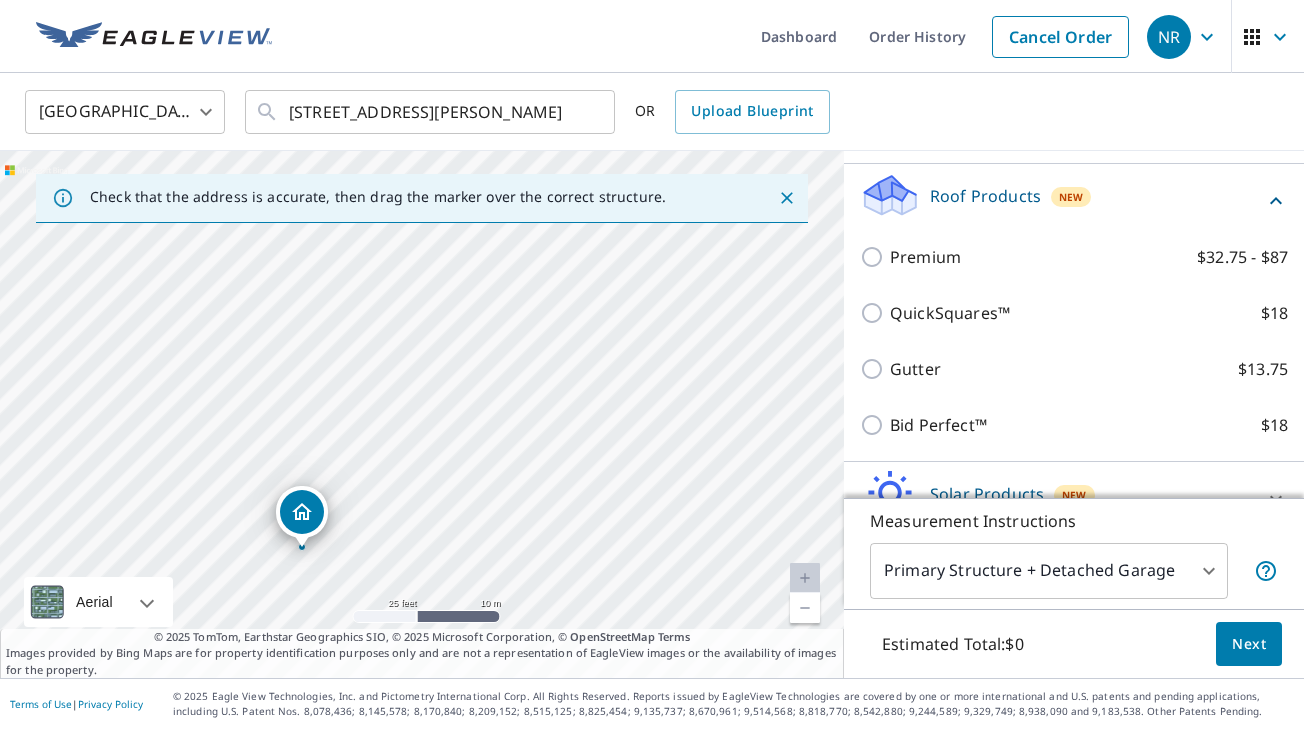 click on "Roof Products New" at bounding box center [1062, 200] 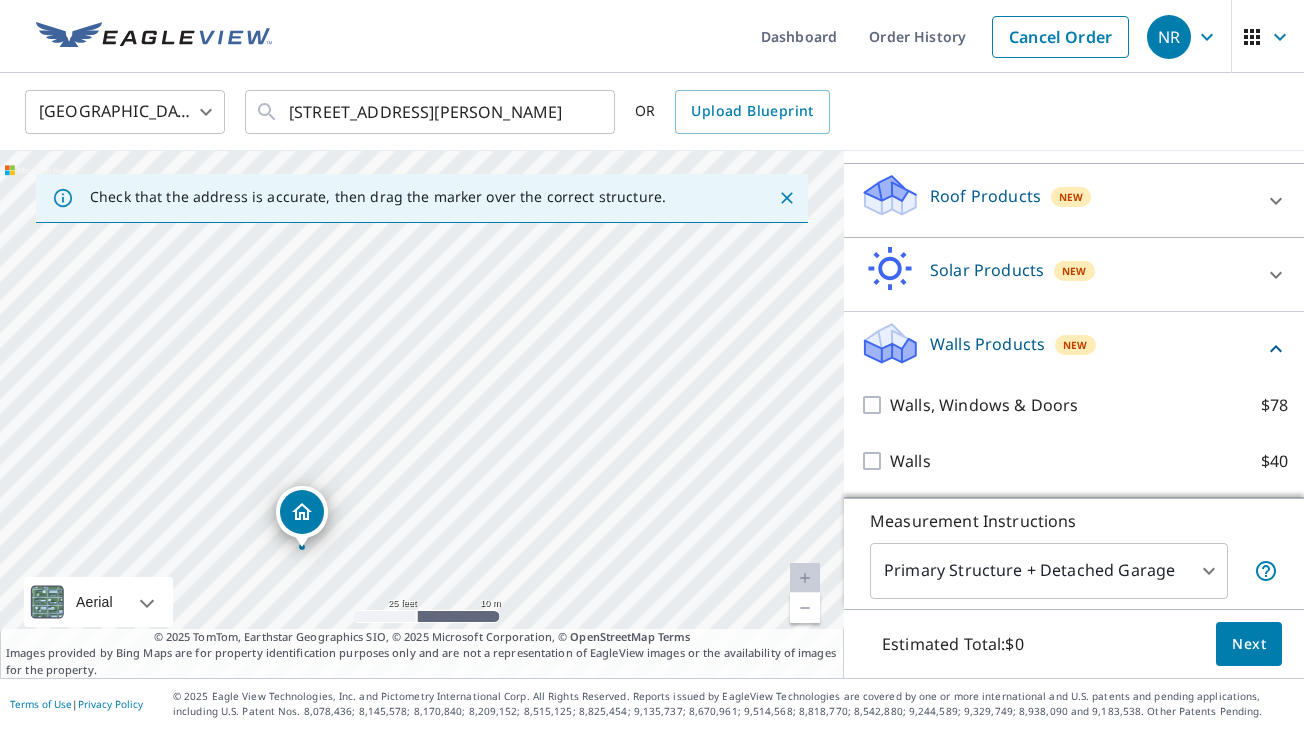 scroll, scrollTop: 0, scrollLeft: 0, axis: both 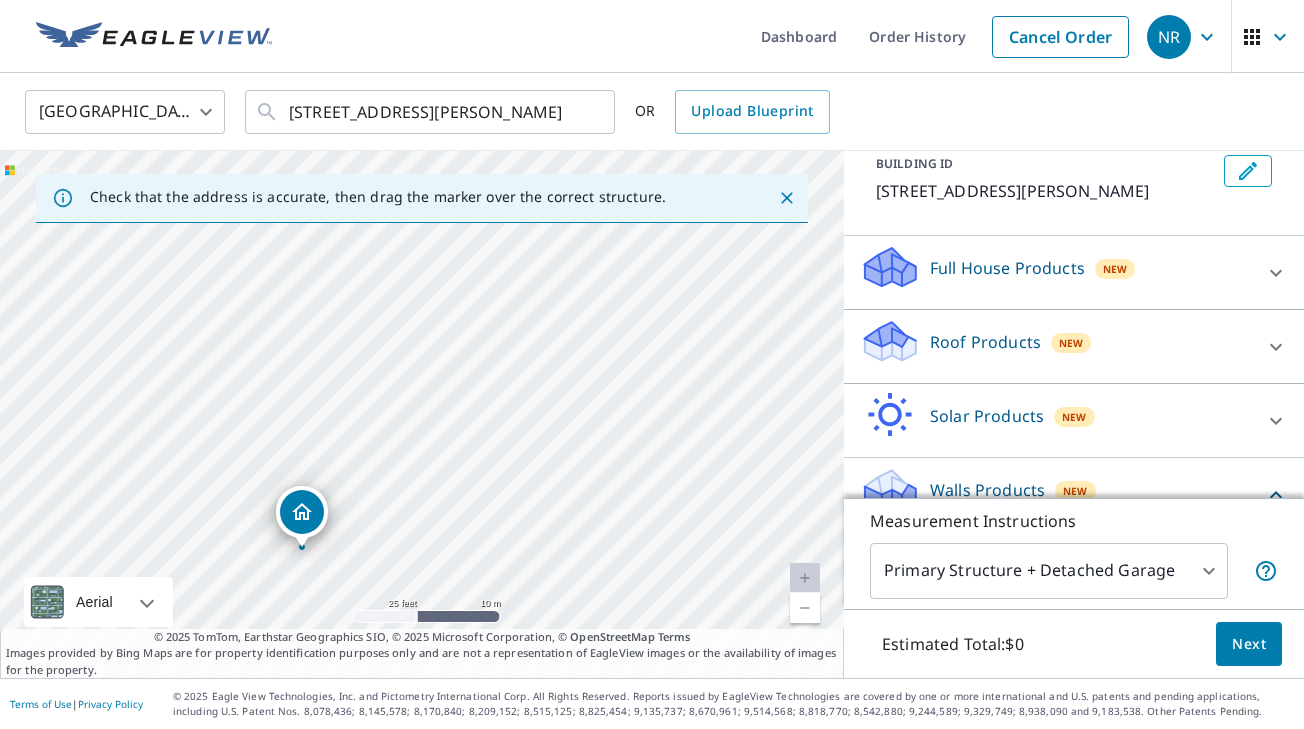 click on "New" at bounding box center (1115, 269) 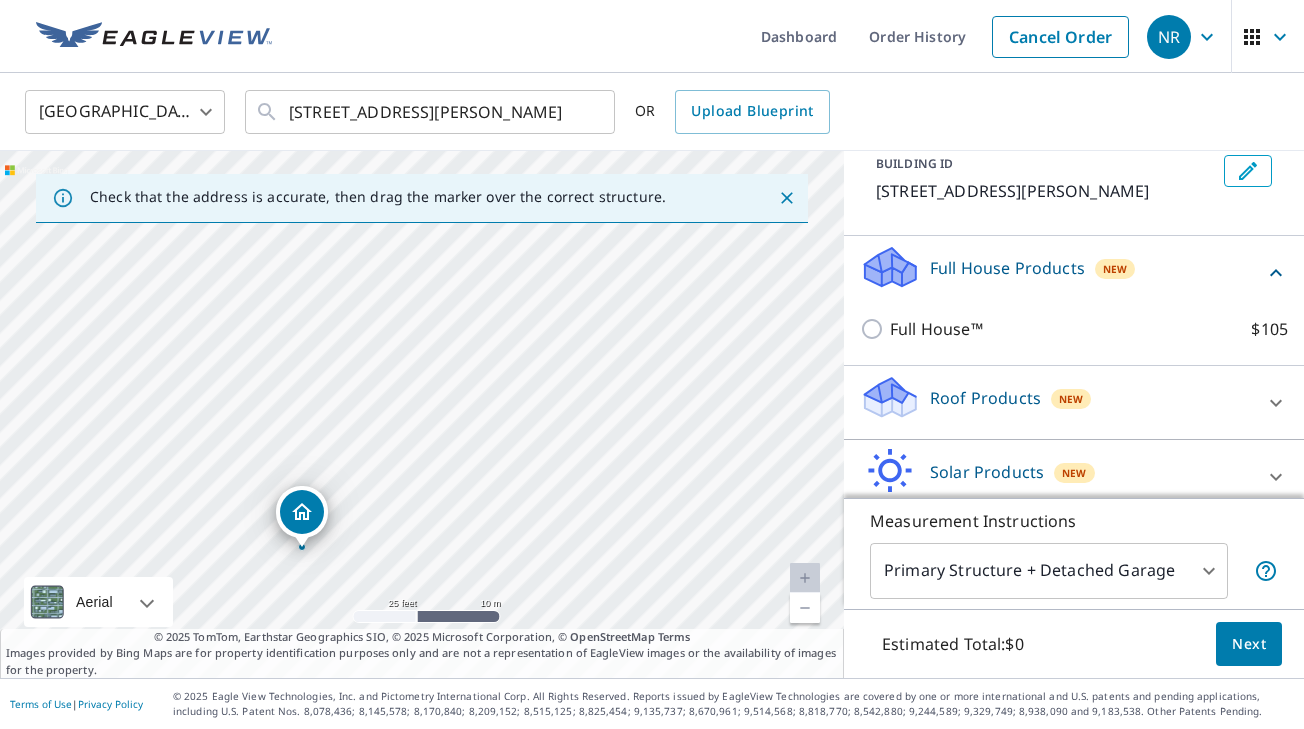 click on "Full House Products New" at bounding box center [1062, 272] 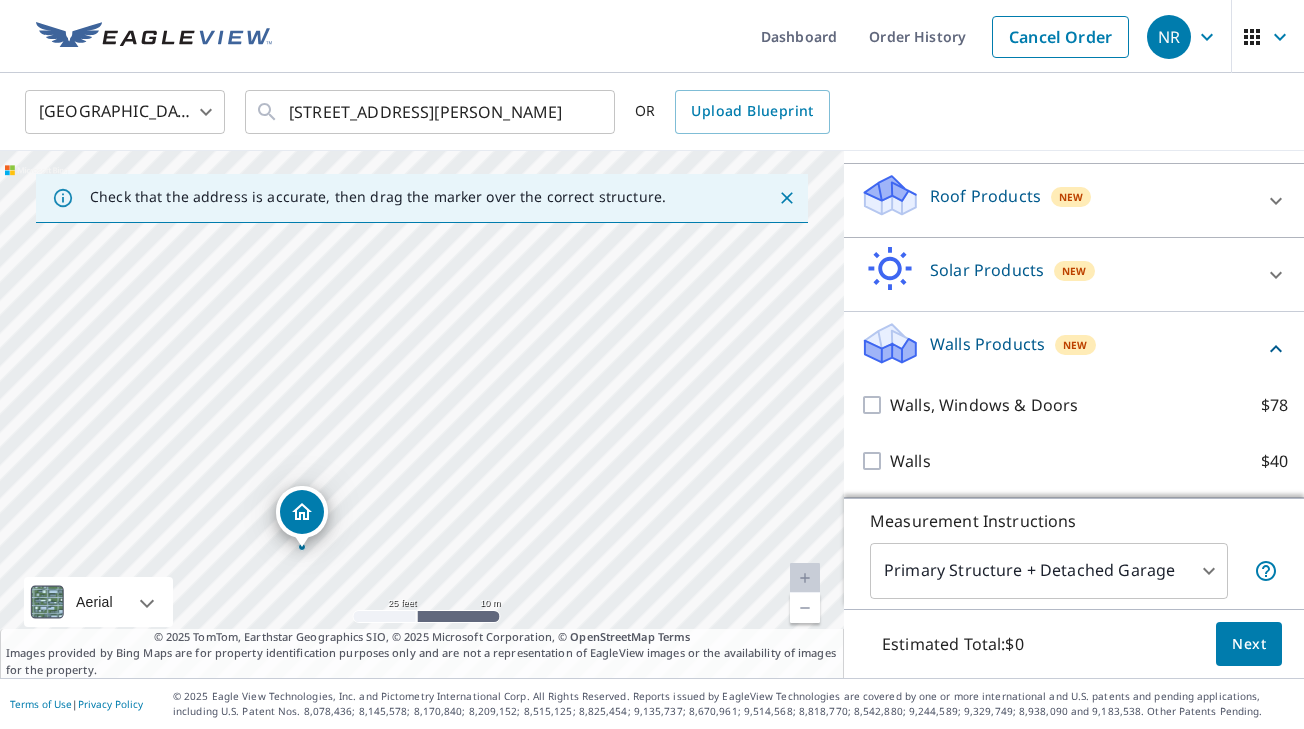 scroll, scrollTop: 268, scrollLeft: 0, axis: vertical 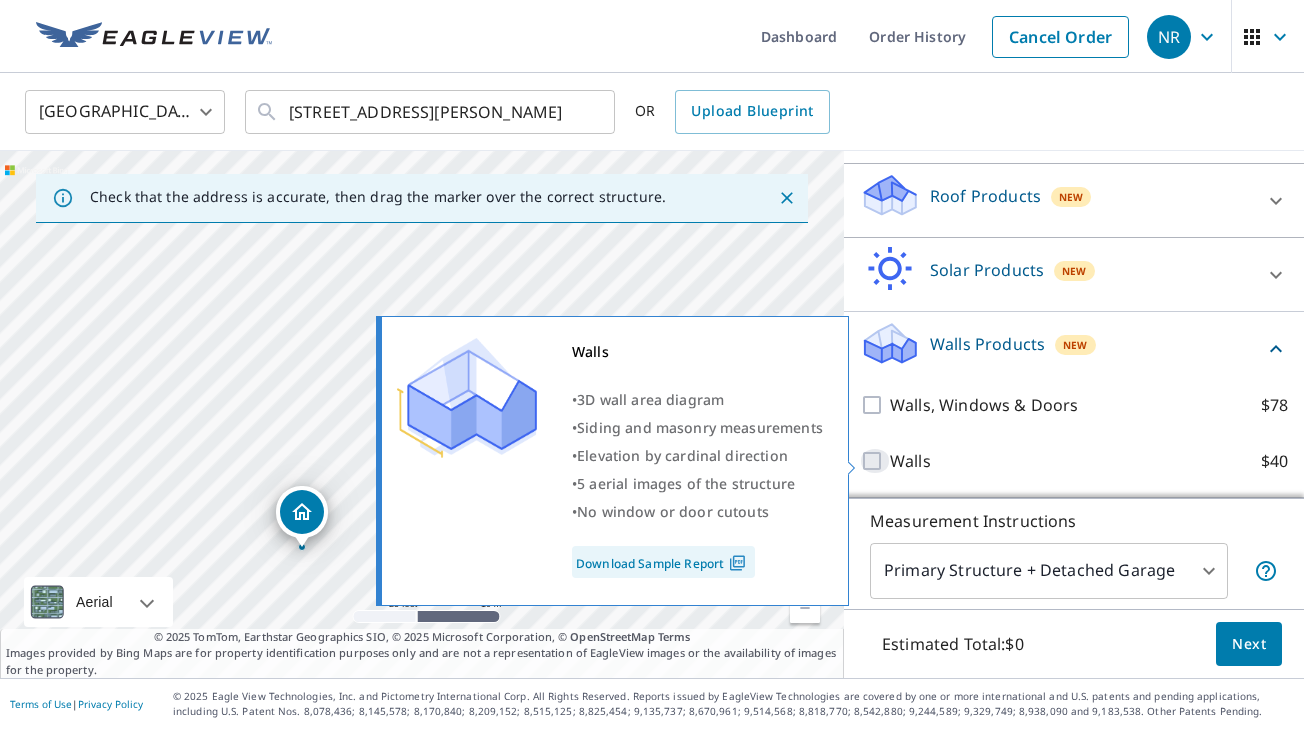 click on "Walls $40" at bounding box center [875, 461] 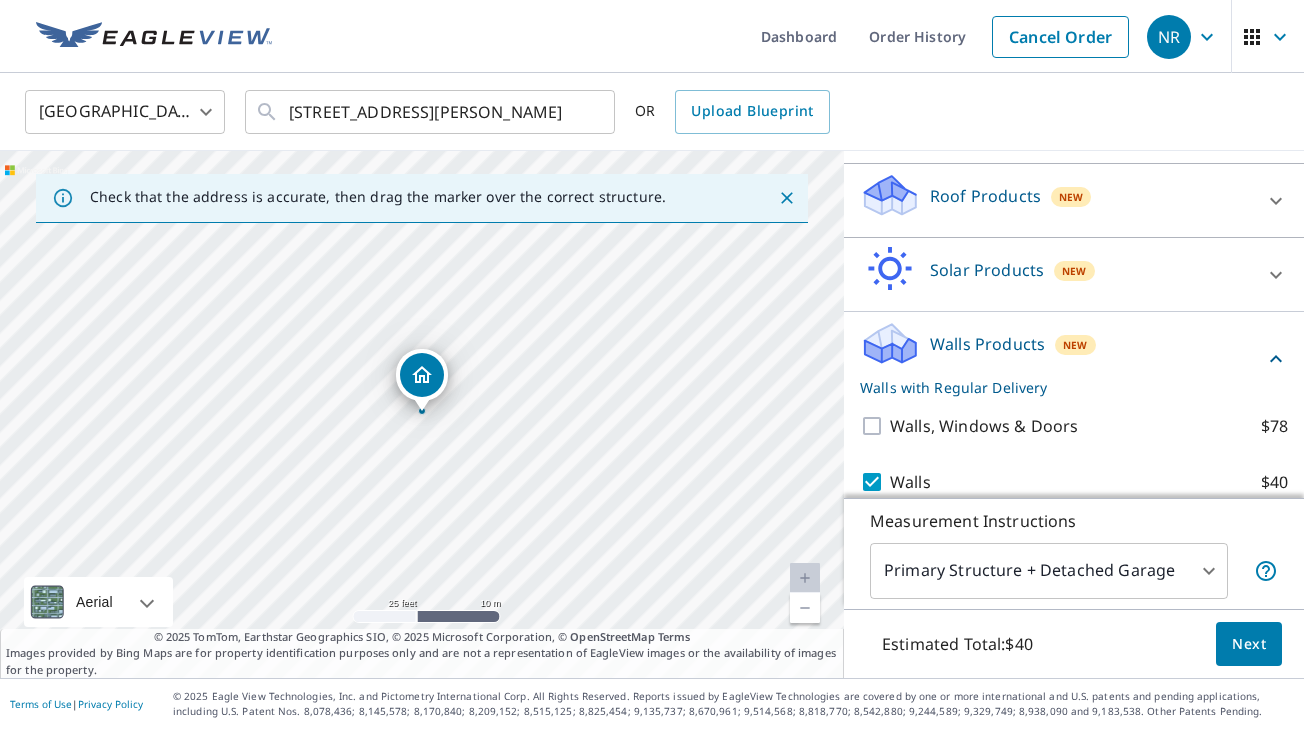 scroll, scrollTop: 333, scrollLeft: 0, axis: vertical 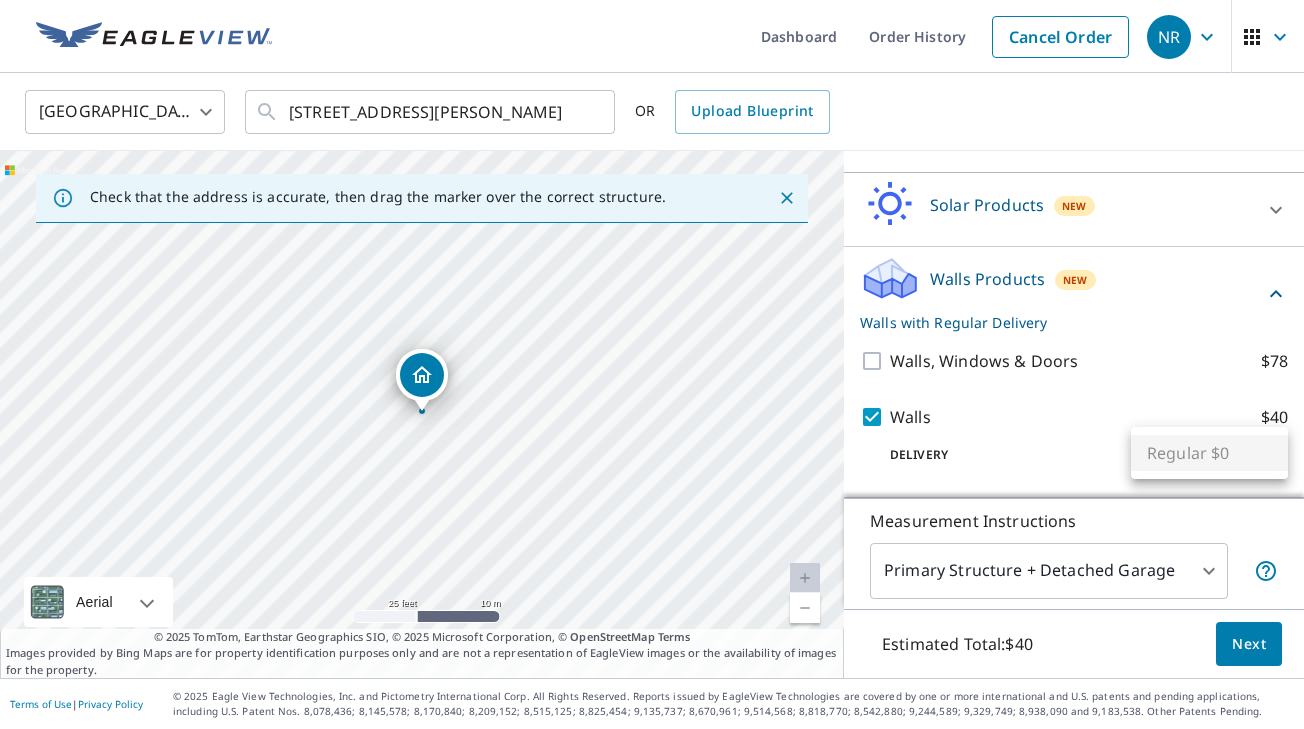 click on "NR NR
Dashboard Order History Cancel Order NR United States US ​ 801 N Kelly Ave Edmond, OK 73003 ​ OR Upload Blueprint Check that the address is accurate, then drag the marker over the correct structure. 801 N Kelly Ave Edmond, OK 73003 Aerial Road A standard road map Aerial A detailed look from above Labels Labels 25 feet 10 m © 2025 TomTom, © Vexcel Imaging, © 2025 Microsoft Corporation,  © OpenStreetMap Terms © 2025 TomTom, Earthstar Geographics SIO, © 2025 Microsoft Corporation, ©   OpenStreetMap   Terms Images provided by Bing Maps are for property identification purposes only and are not a representation of EagleView images or the availability of images for the property. PROPERTY TYPE Residential Commercial Multi-Family This is a complex BUILDING ID 801 N Kelly Ave, Edmond, OK, 73003 Full House Products New Full House™ $105 Roof Products New Premium $32.75 - $87 QuickSquares™ $18 Gutter $13.75 Bid Perfect™ $18 Solar Products New Inform Essentials+ $63.25 Walls Products New $78 8" at bounding box center [652, 364] 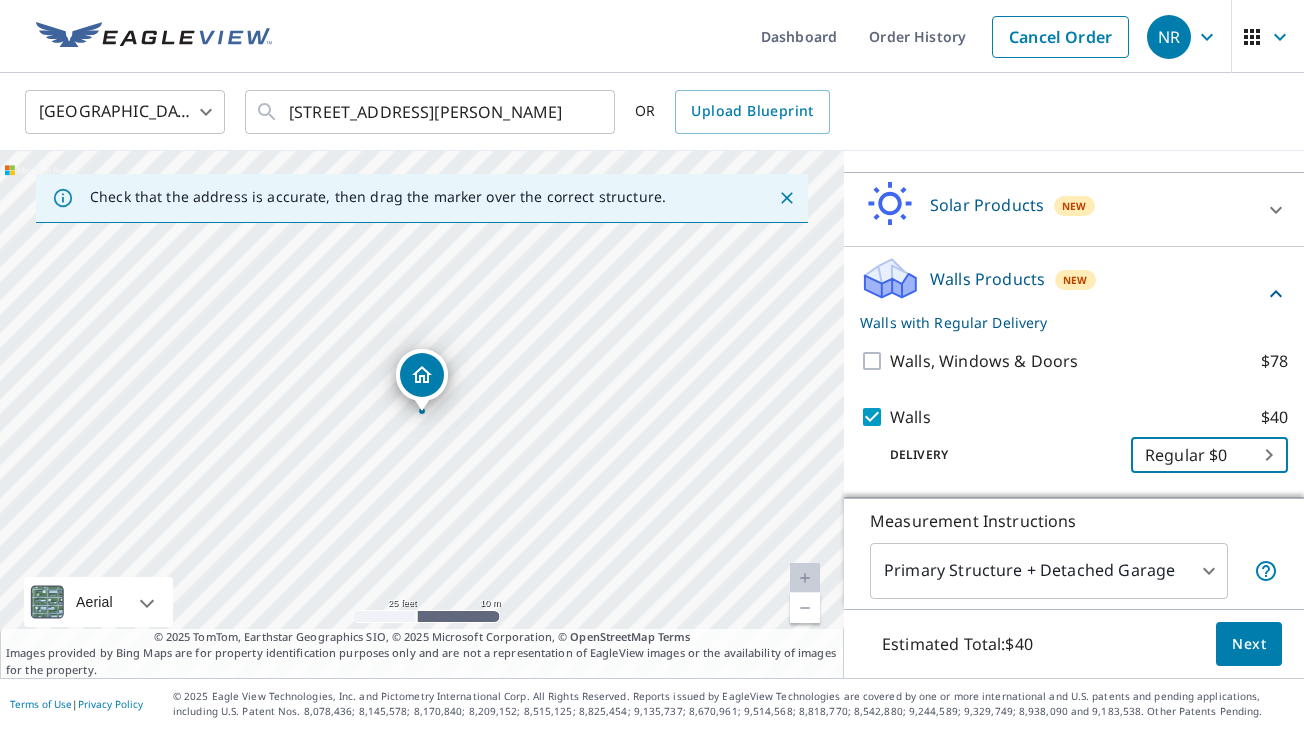 scroll, scrollTop: 0, scrollLeft: 0, axis: both 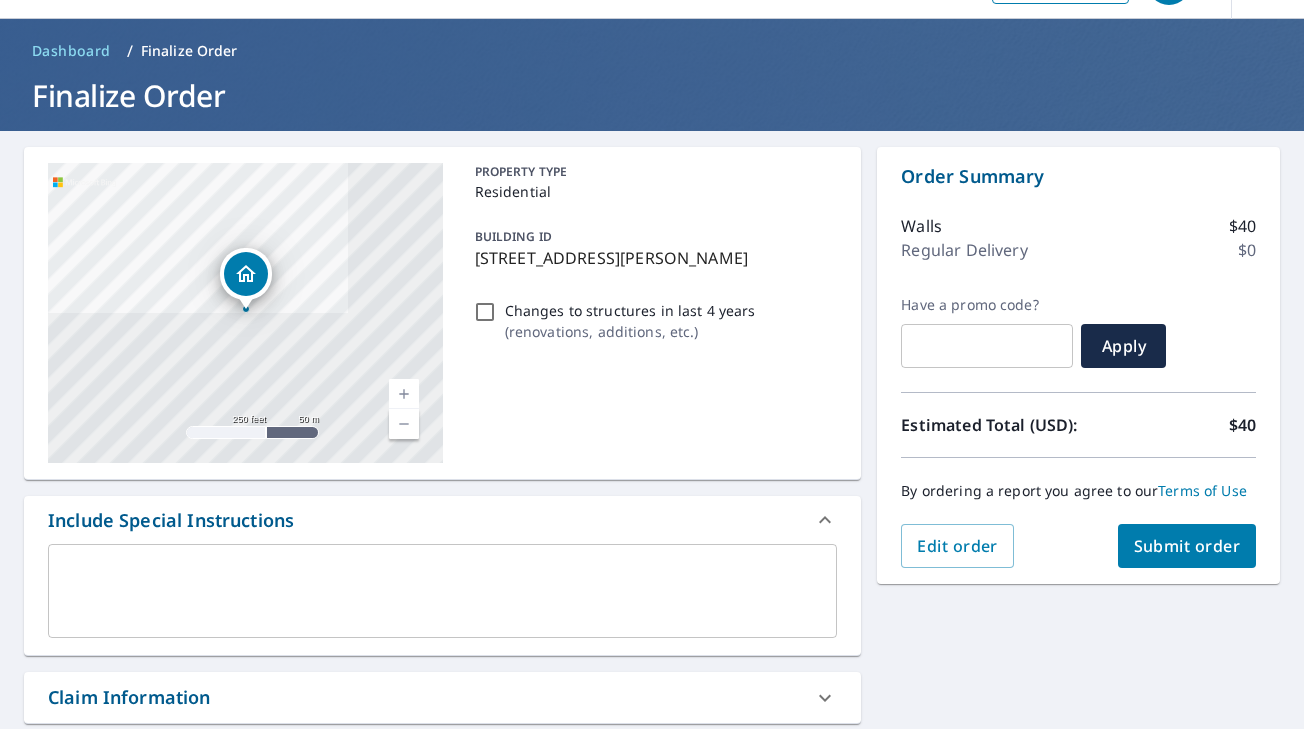 click at bounding box center (442, 591) 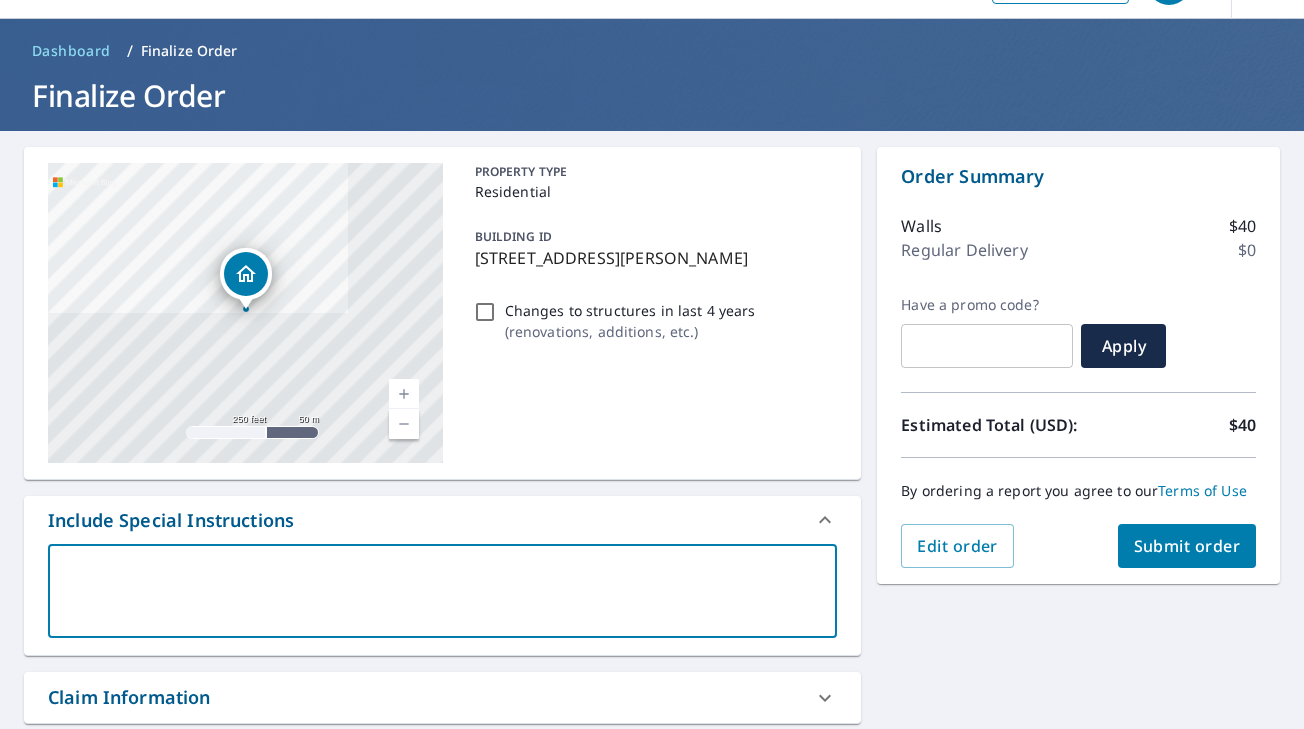 click on "801 N Kelly Ave Edmond, OK 73003 Aerial Road A standard road map Aerial A detailed look from above Labels Labels 250 feet 50 m © 2025 TomTom, © Vexcel Imaging, © 2025 Microsoft Corporation,  © OpenStreetMap Terms PROPERTY TYPE Residential BUILDING ID 801 N Kelly Ave, Edmond, OK, 73003 Changes to structures in last 4 years ( renovations, additions, etc. ) Include Special Instructions x ​ Claim Information Claim number ​ Claim information ​ PO number ​ Date of loss ​ Cat ID ​ Email Recipients Your reports will be sent to  jncontractingllc2@gmail.com.  Edit Contact Information. Send a copy of the report to: ​ Substitutions and Customization Additional Report Formats (Not available for all reports) DXF RXF XML Add-ons and custom cover page Property Owner Report Include custom cover page Payment Information First name   * ​ Last name   * ​ Card type   * ​ 0 ​ Card number   * Card number   * ​ Expiration date   * Month   * ​ 0 ​ Year   * ​ 0 ​ Order Summary Walls" at bounding box center (652, 859) 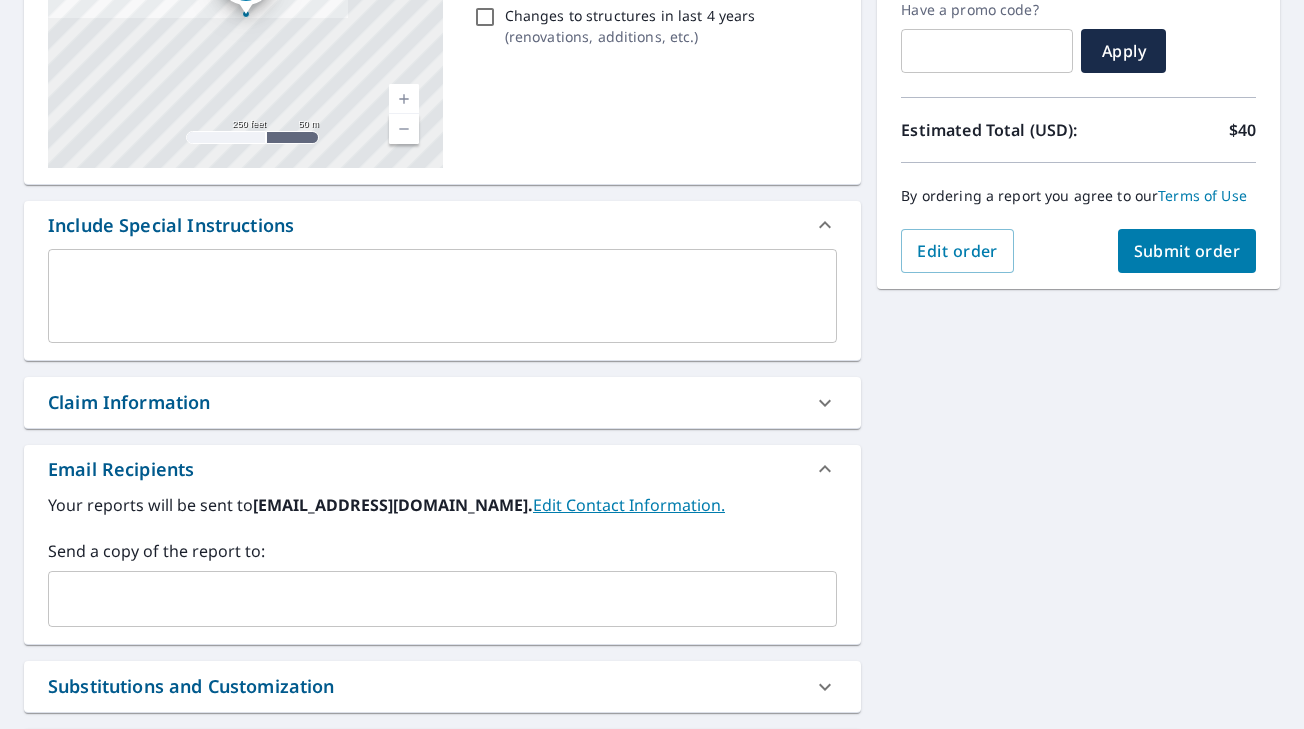 scroll, scrollTop: 360, scrollLeft: 0, axis: vertical 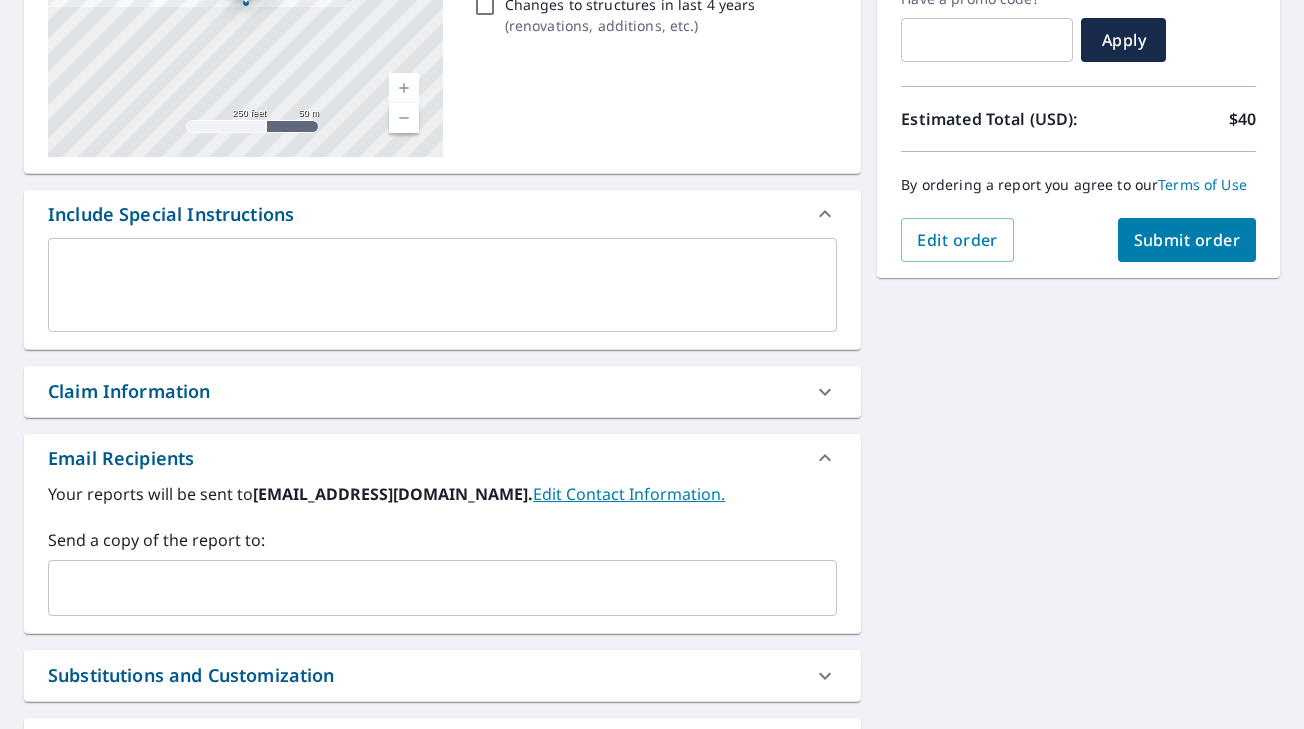 click on "Claim Information" at bounding box center (424, 391) 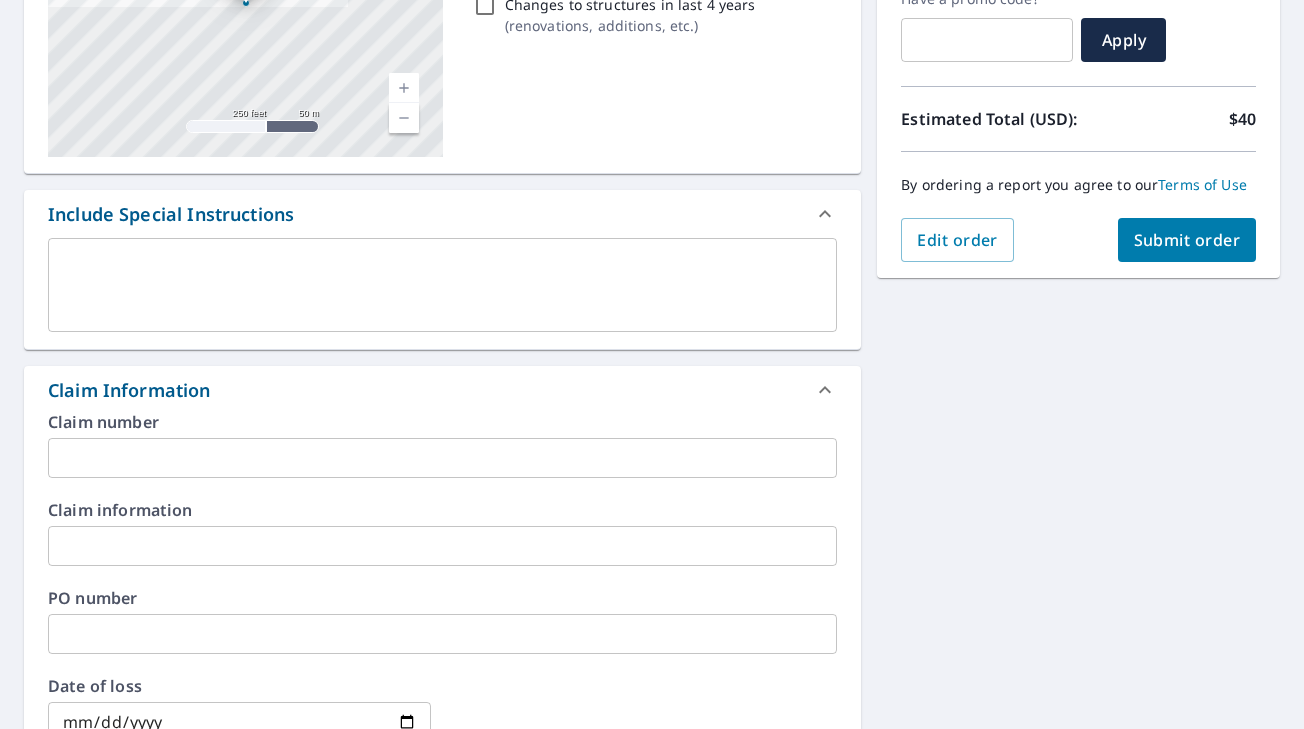 click on "Claim Information" at bounding box center [424, 390] 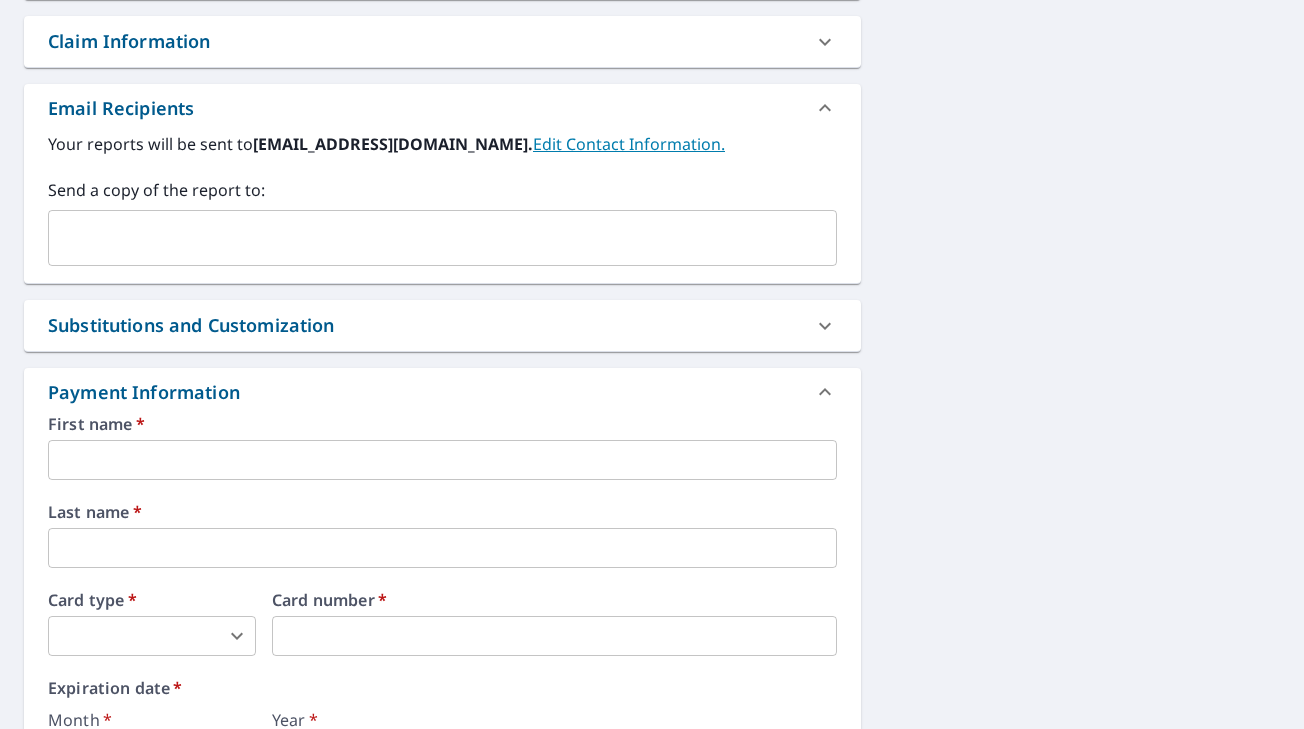 scroll, scrollTop: 753, scrollLeft: 0, axis: vertical 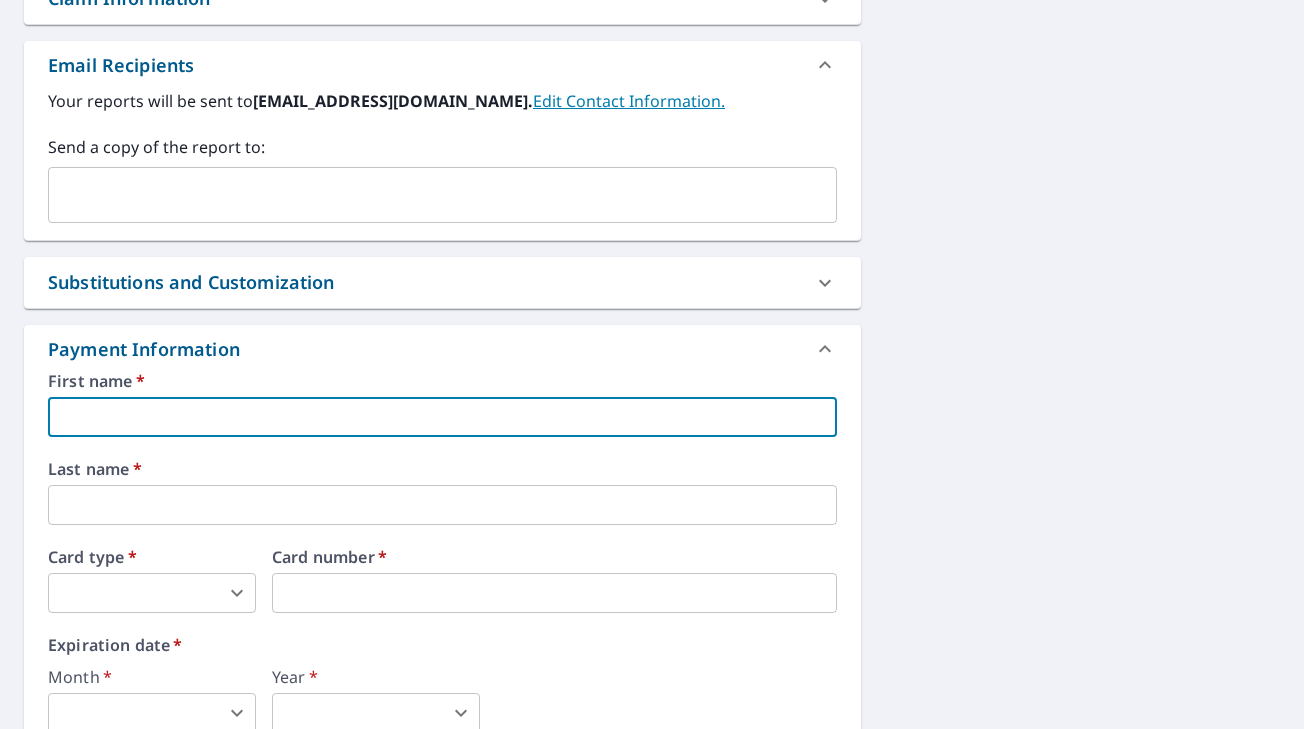 click at bounding box center [442, 417] 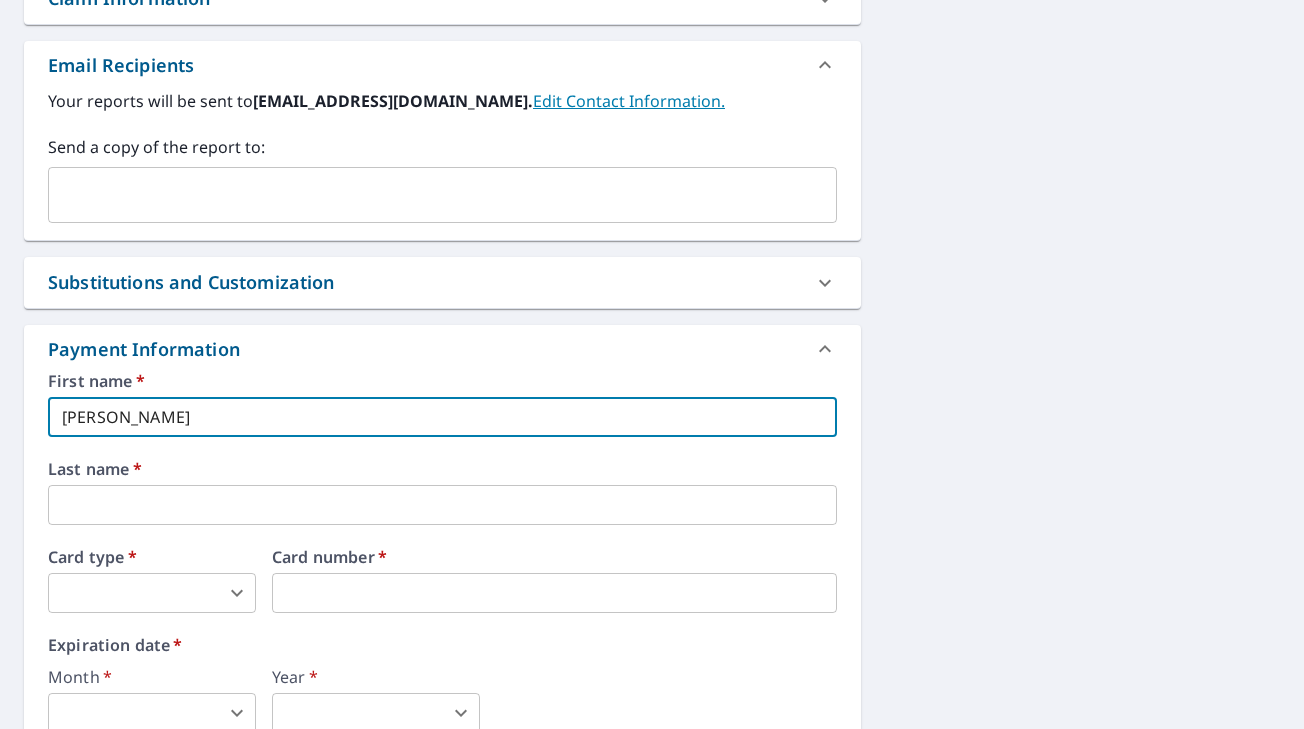 type on "Nathan" 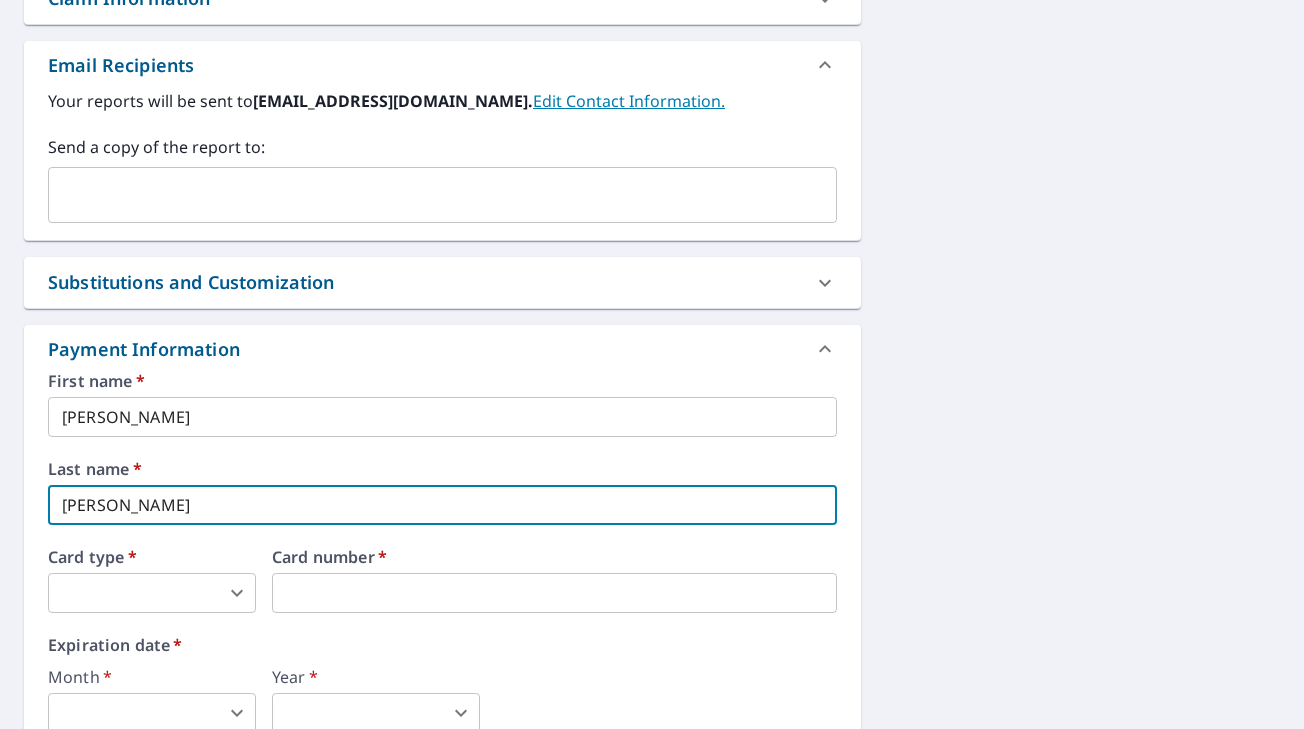 type on "Rodriguez" 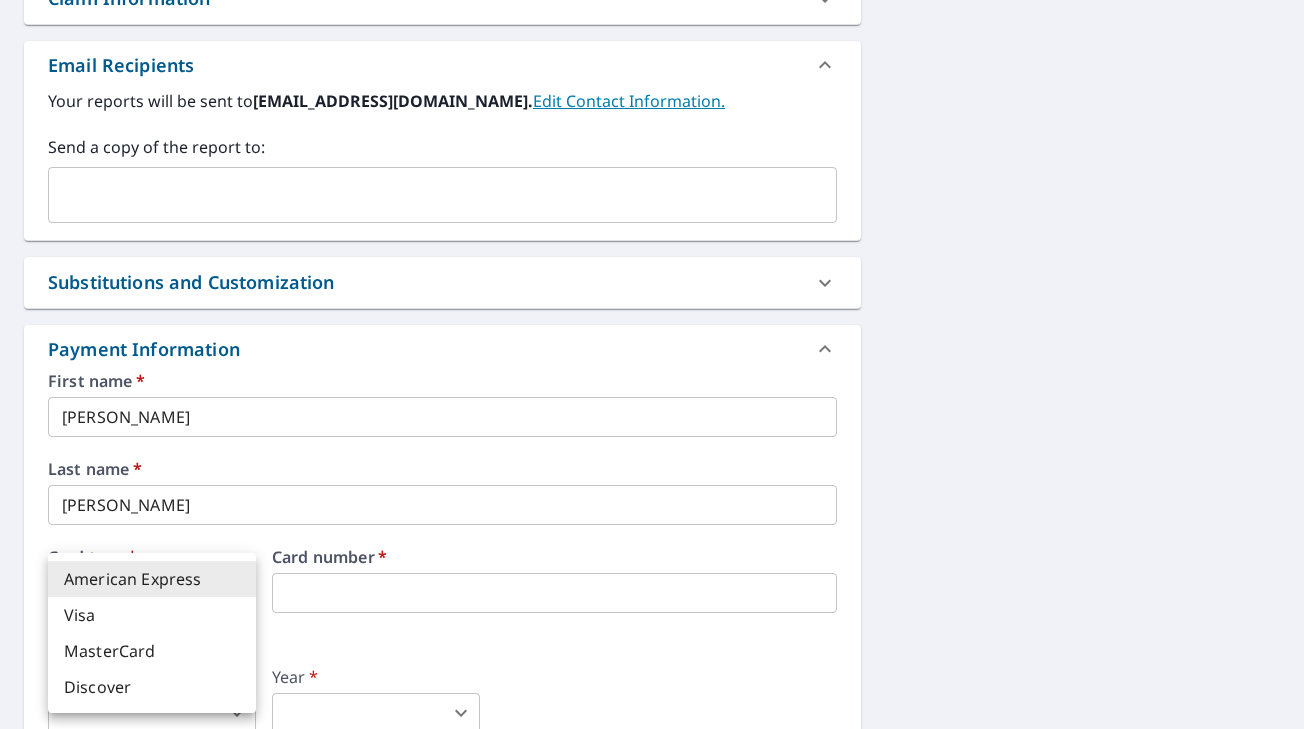 click on "NR NR
Dashboard Order History Cancel Order NR Dashboard / Finalize Order Finalize Order 801 N Kelly Ave Edmond, OK 73003 Aerial Road A standard road map Aerial A detailed look from above Labels Labels 250 feet 50 m © 2025 TomTom, © Vexcel Imaging, © 2025 Microsoft Corporation,  © OpenStreetMap Terms PROPERTY TYPE Residential BUILDING ID 801 N Kelly Ave, Edmond, OK, 73003 Changes to structures in last 4 years ( renovations, additions, etc. ) Include Special Instructions x ​ Claim Information Claim number ​ Claim information ​ PO number ​ Date of loss ​ Cat ID ​ Email Recipients Your reports will be sent to  jncontractingllc2@gmail.com.  Edit Contact Information. Send a copy of the report to: ​ Substitutions and Customization Additional Report Formats (Not available for all reports) DXF RXF XML Add-ons and custom cover page Property Owner Report Include custom cover page Payment Information First name   * Nathan ​ Last name   * Rodriguez ​ Card type   * ​ 0 ​ Card number *" at bounding box center [652, 364] 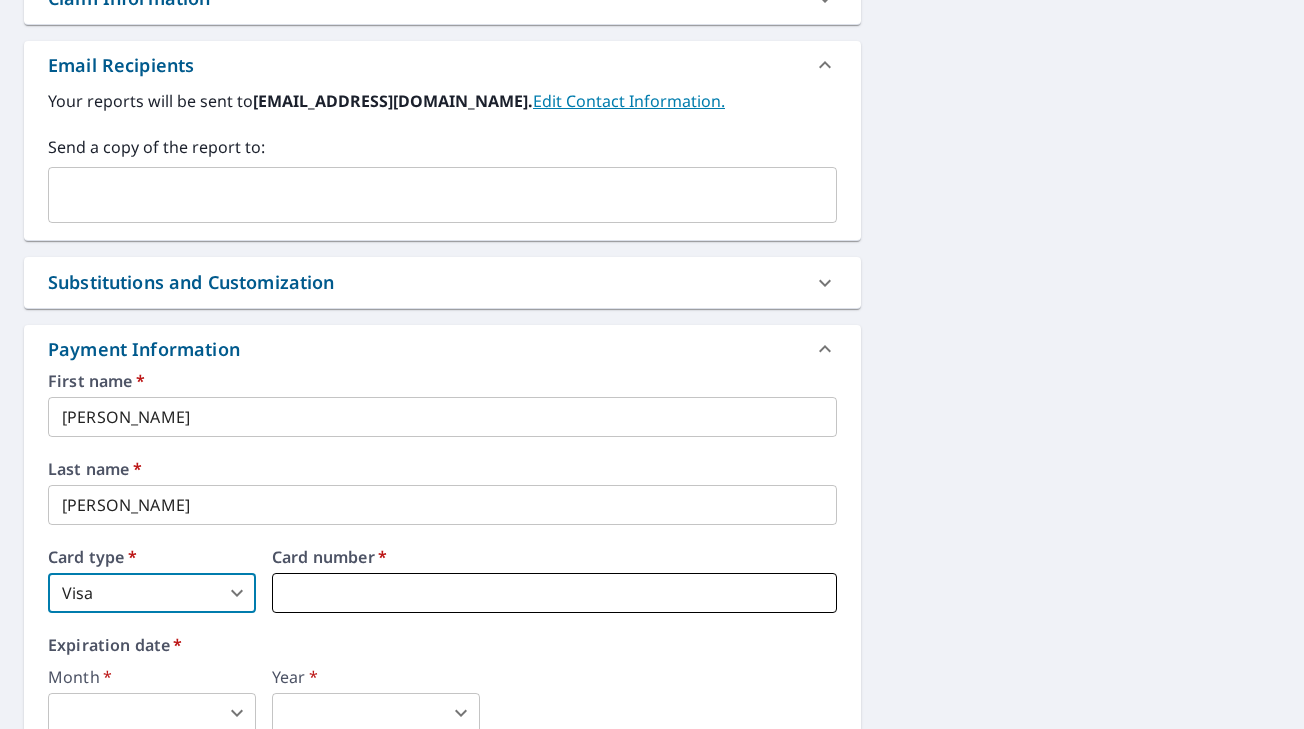 click at bounding box center (554, 593) 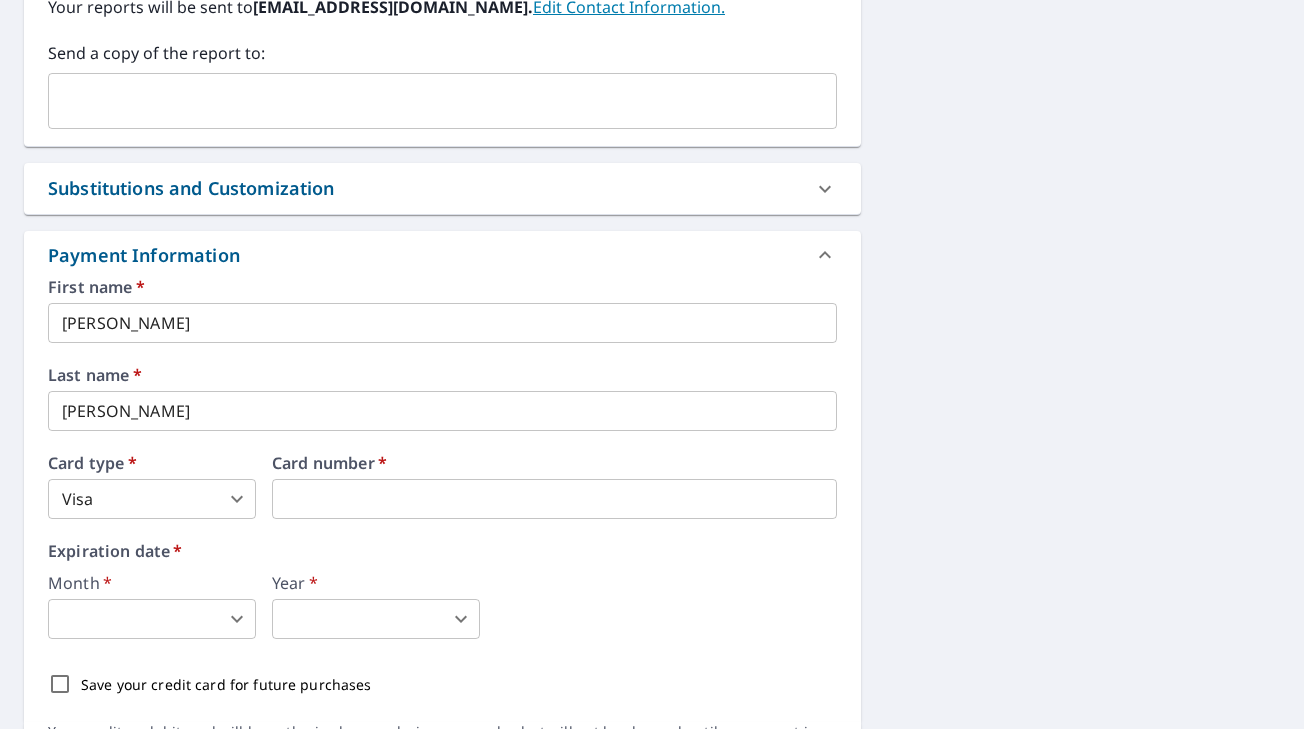 scroll, scrollTop: 851, scrollLeft: 0, axis: vertical 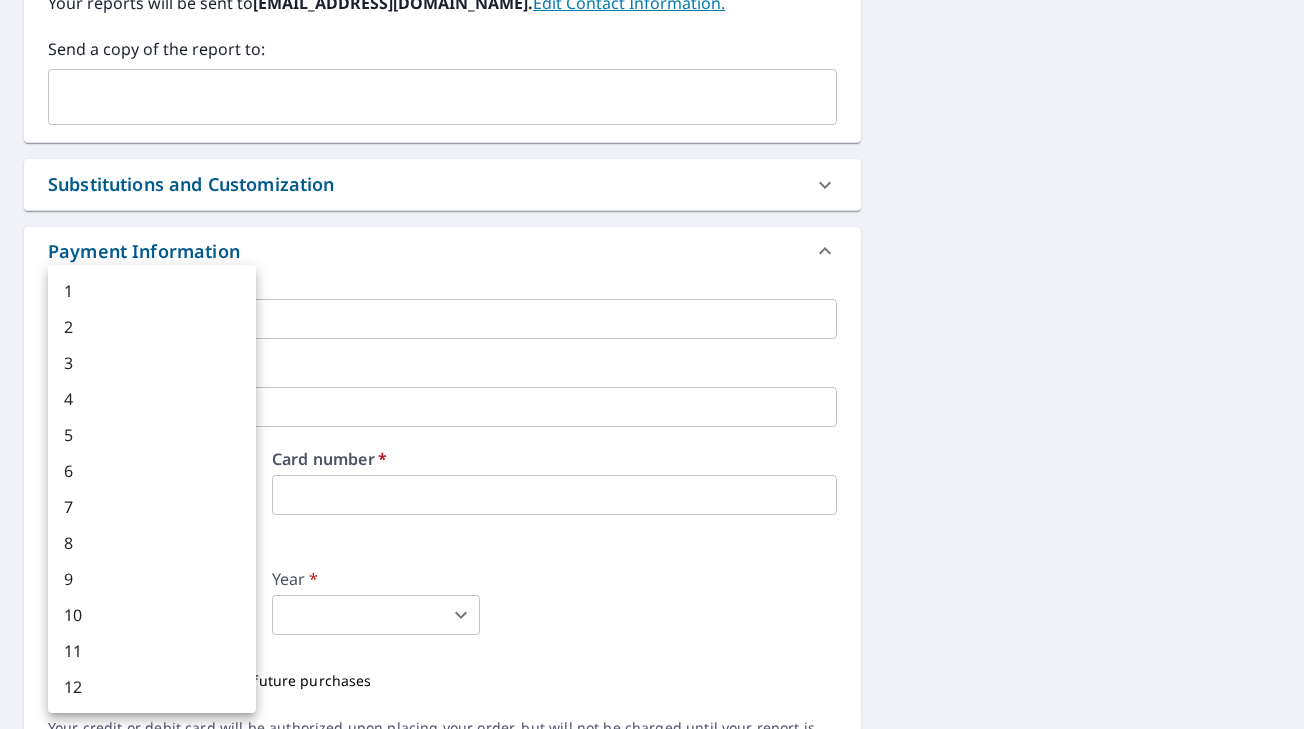 click on "NR NR
Dashboard Order History Cancel Order NR Dashboard / Finalize Order Finalize Order 801 N Kelly Ave Edmond, OK 73003 Aerial Road A standard road map Aerial A detailed look from above Labels Labels 250 feet 50 m © 2025 TomTom, © Vexcel Imaging, © 2025 Microsoft Corporation,  © OpenStreetMap Terms PROPERTY TYPE Residential BUILDING ID 801 N Kelly Ave, Edmond, OK, 73003 Changes to structures in last 4 years ( renovations, additions, etc. ) Include Special Instructions x ​ Claim Information Claim number ​ Claim information ​ PO number ​ Date of loss ​ Cat ID ​ Email Recipients Your reports will be sent to  jncontractingllc2@gmail.com.  Edit Contact Information. Send a copy of the report to: ​ Substitutions and Customization Additional Report Formats (Not available for all reports) DXF RXF XML Add-ons and custom cover page Property Owner Report Include custom cover page Payment Information First name   * Nathan ​ Last name   * Rodriguez ​ Card type   * Visa 2 ​ Card number *" at bounding box center [652, 364] 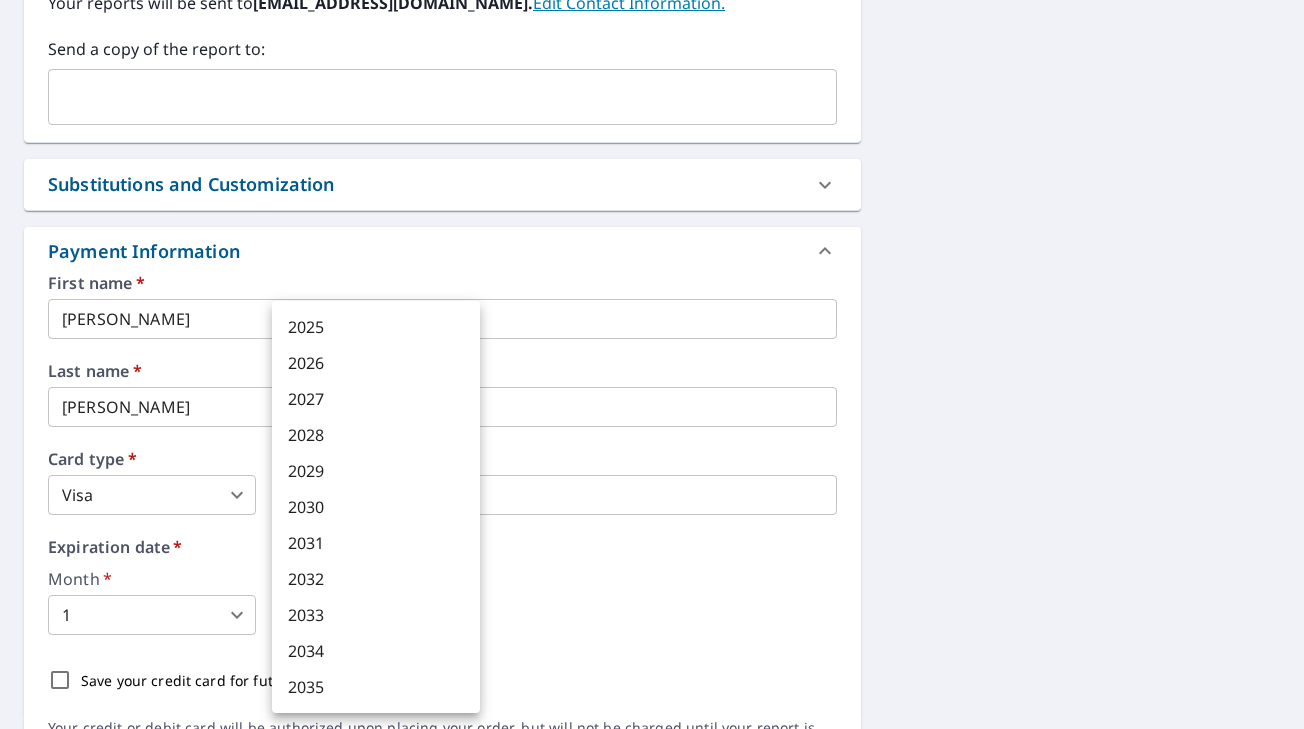 click on "NR NR
Dashboard Order History Cancel Order NR Dashboard / Finalize Order Finalize Order 801 N Kelly Ave Edmond, OK 73003 Aerial Road A standard road map Aerial A detailed look from above Labels Labels 250 feet 50 m © 2025 TomTom, © Vexcel Imaging, © 2025 Microsoft Corporation,  © OpenStreetMap Terms PROPERTY TYPE Residential BUILDING ID 801 N Kelly Ave, Edmond, OK, 73003 Changes to structures in last 4 years ( renovations, additions, etc. ) Include Special Instructions x ​ Claim Information Claim number ​ Claim information ​ PO number ​ Date of loss ​ Cat ID ​ Email Recipients Your reports will be sent to  jncontractingllc2@gmail.com.  Edit Contact Information. Send a copy of the report to: ​ Substitutions and Customization Additional Report Formats (Not available for all reports) DXF RXF XML Add-ons and custom cover page Property Owner Report Include custom cover page Payment Information First name   * Nathan ​ Last name   * Rodriguez ​ Card type   * Visa 2 ​ Card number *" at bounding box center (652, 364) 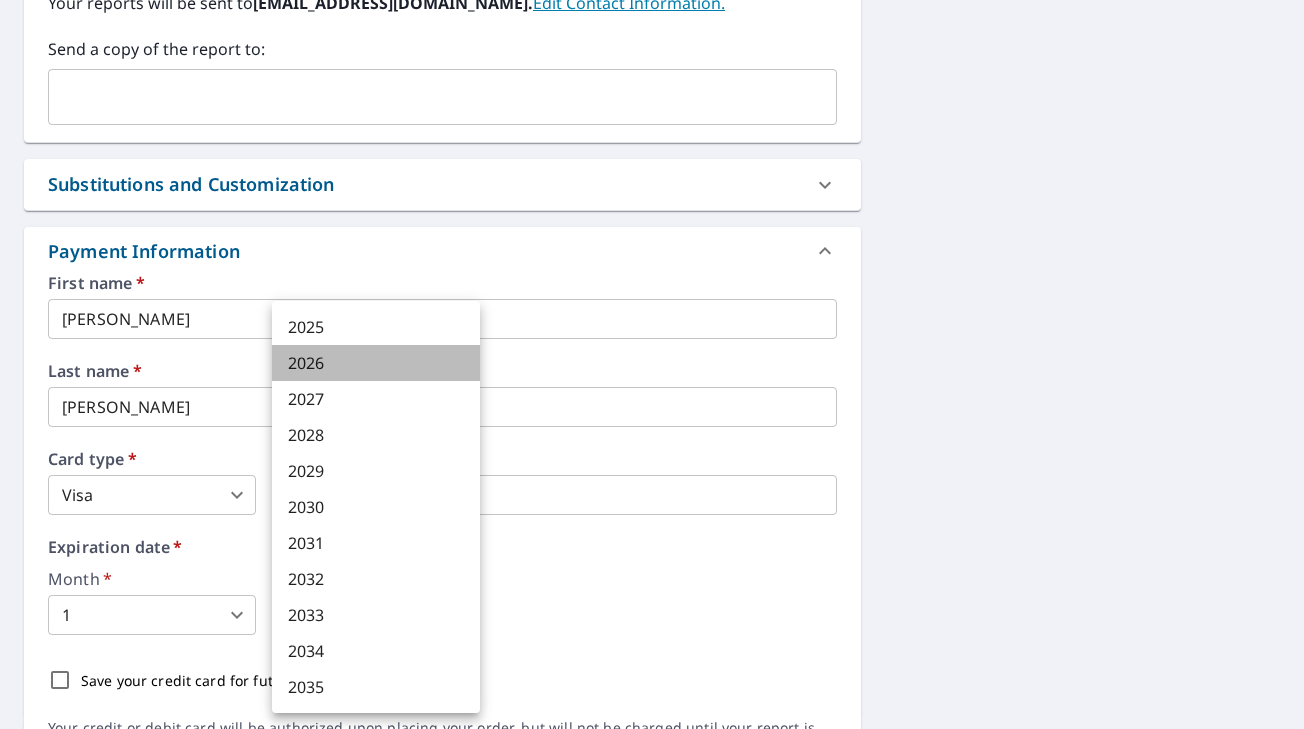 click on "2026" at bounding box center (376, 363) 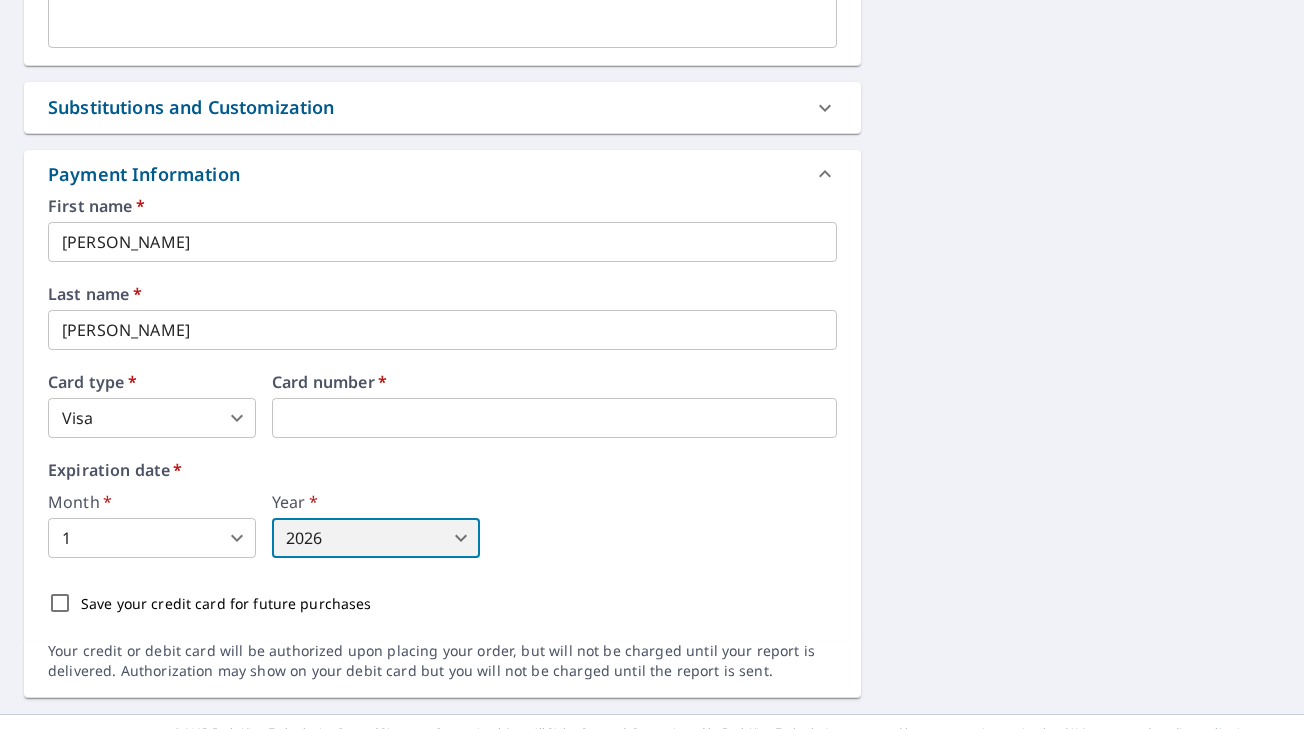 scroll, scrollTop: 941, scrollLeft: 0, axis: vertical 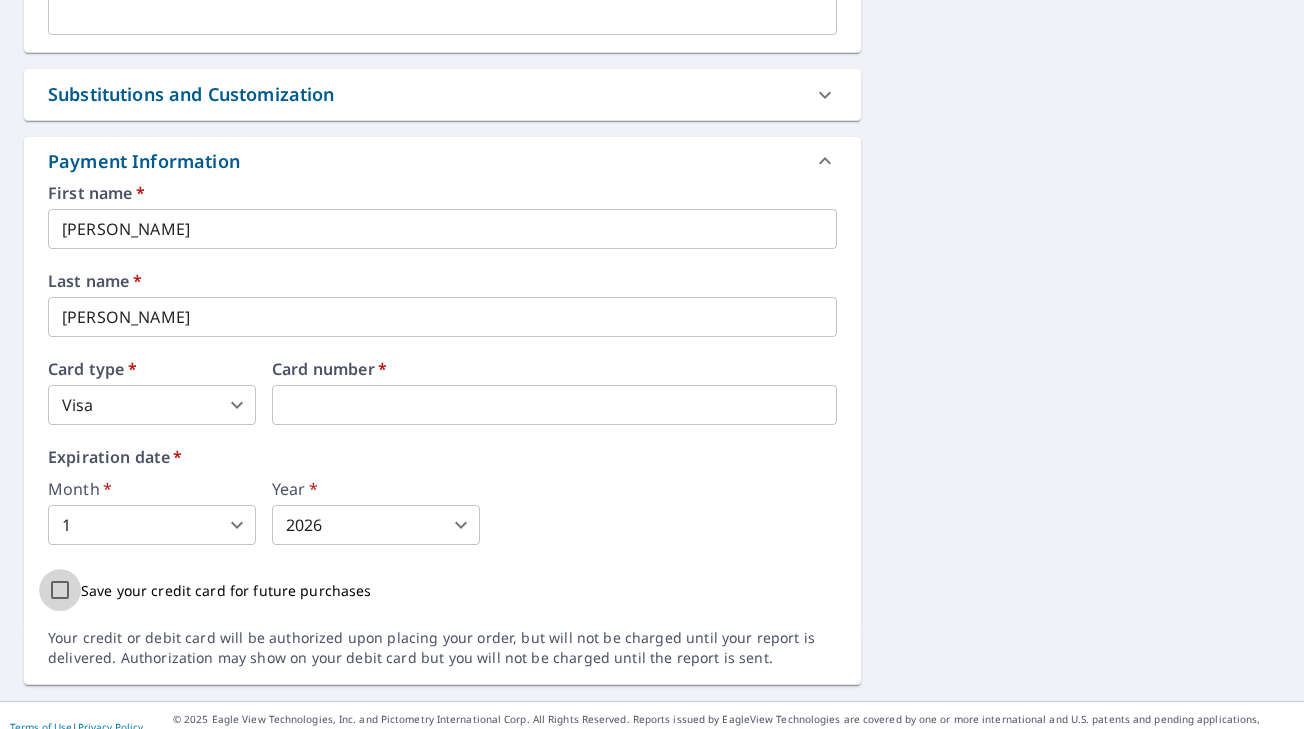 click on "Save your credit card for future purchases" at bounding box center [60, 590] 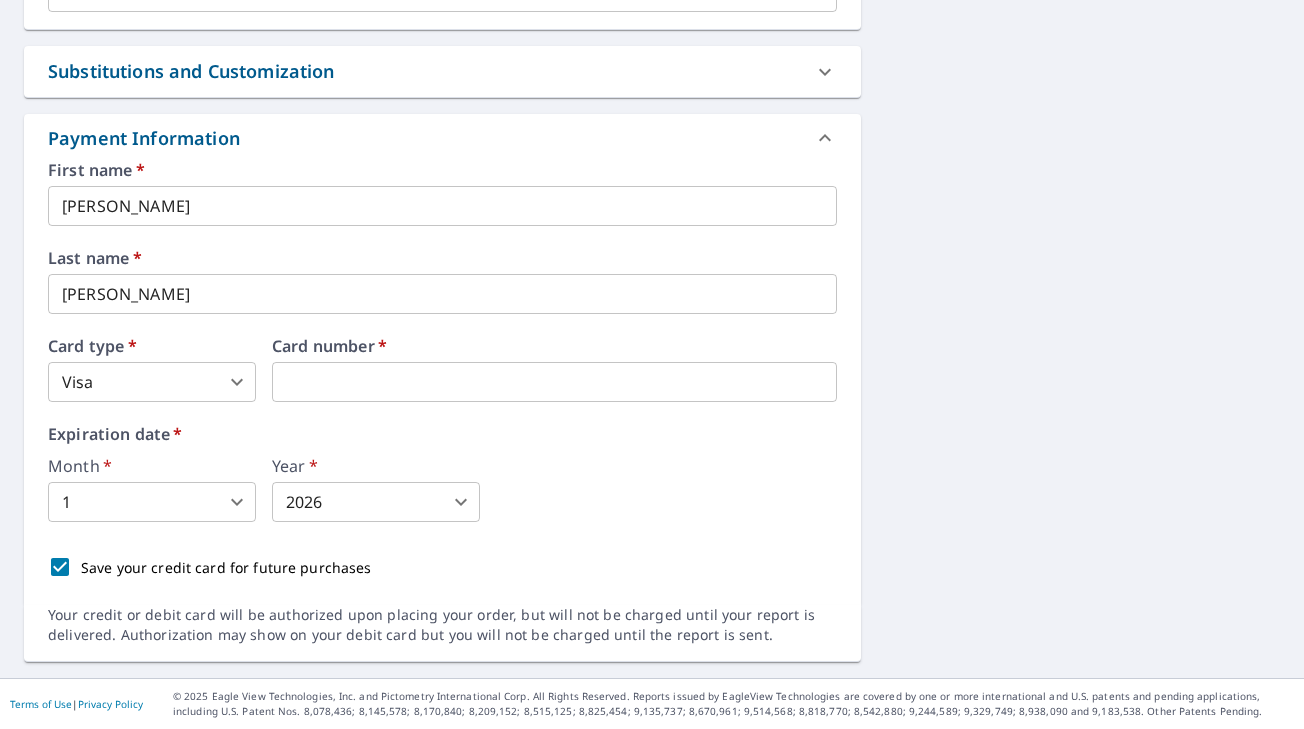scroll, scrollTop: 964, scrollLeft: 0, axis: vertical 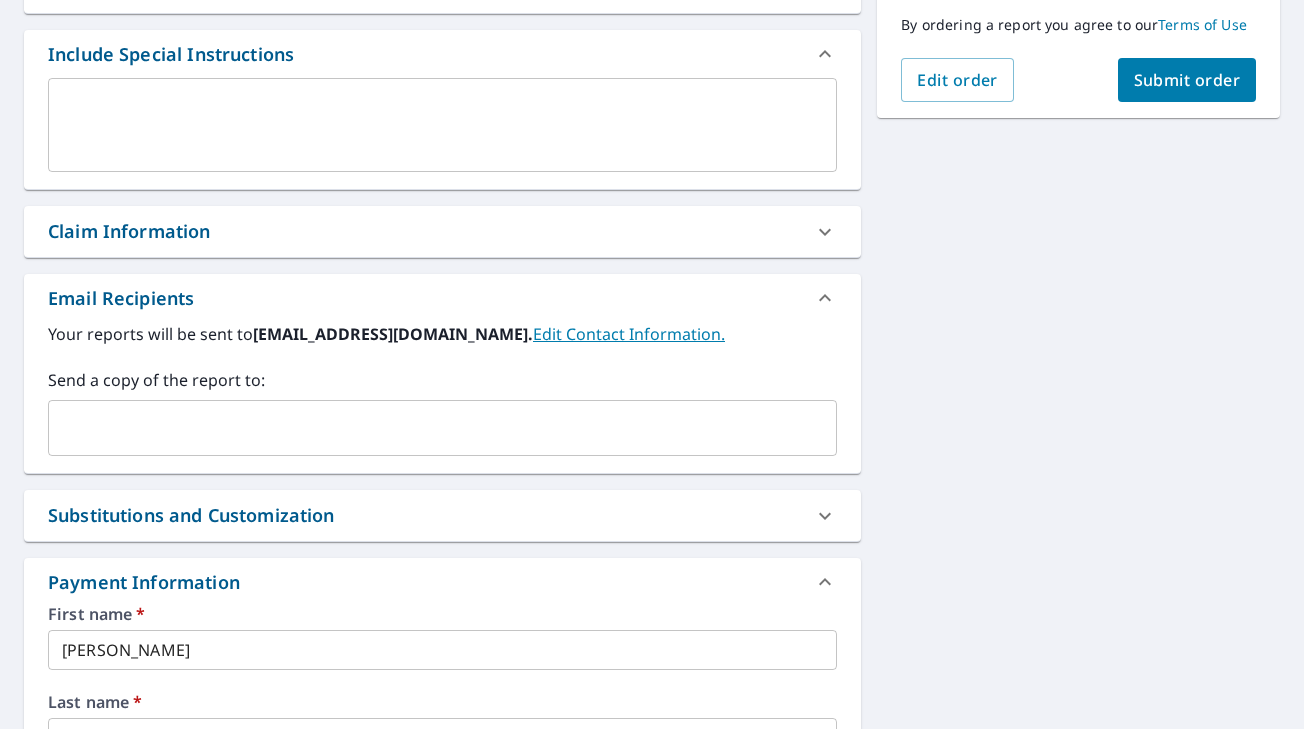 click on "Substitutions and Customization" at bounding box center [191, 515] 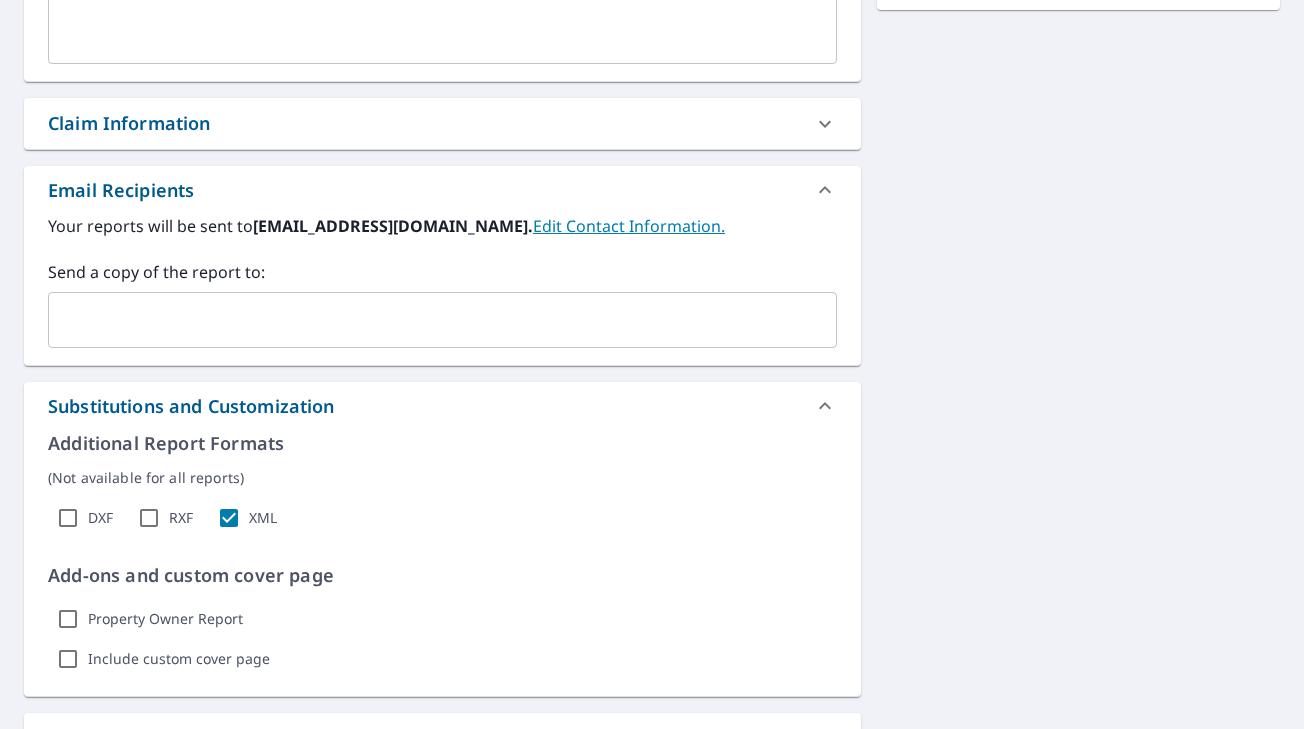 scroll, scrollTop: 608, scrollLeft: 0, axis: vertical 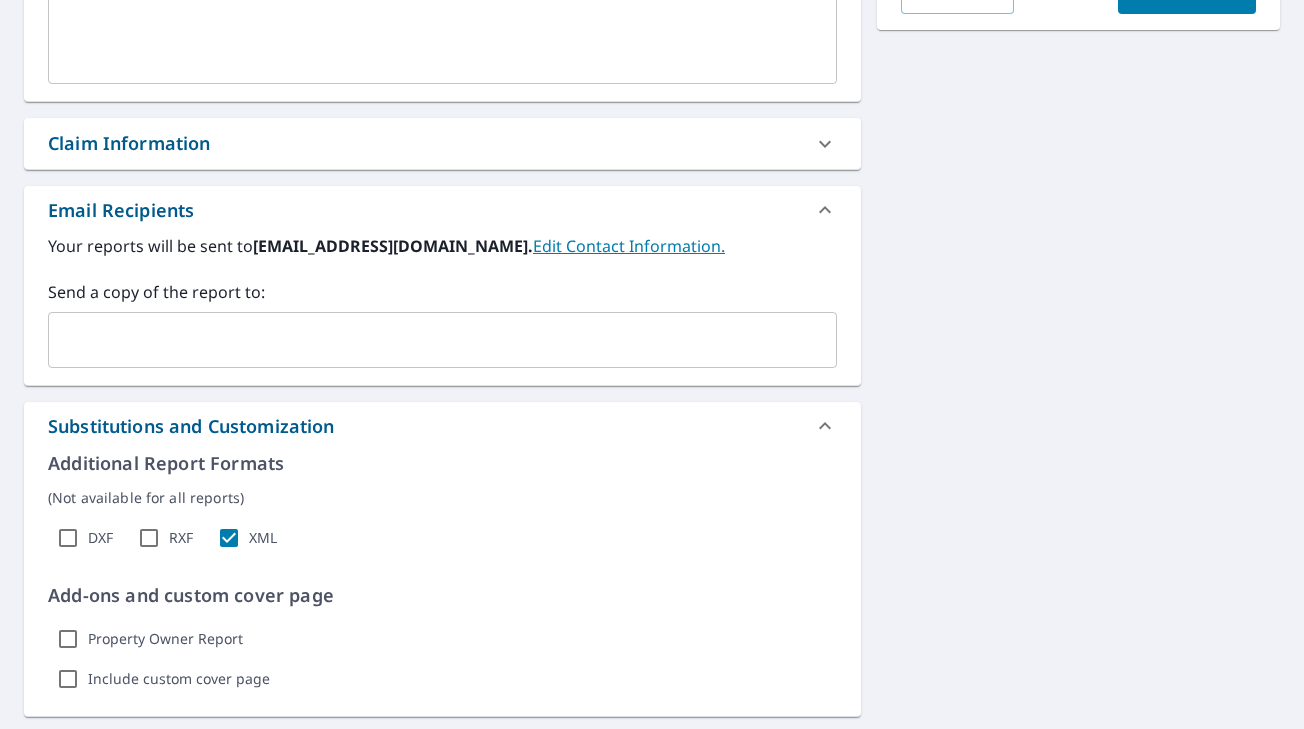 click on "Substitutions and Customization" at bounding box center [424, 426] 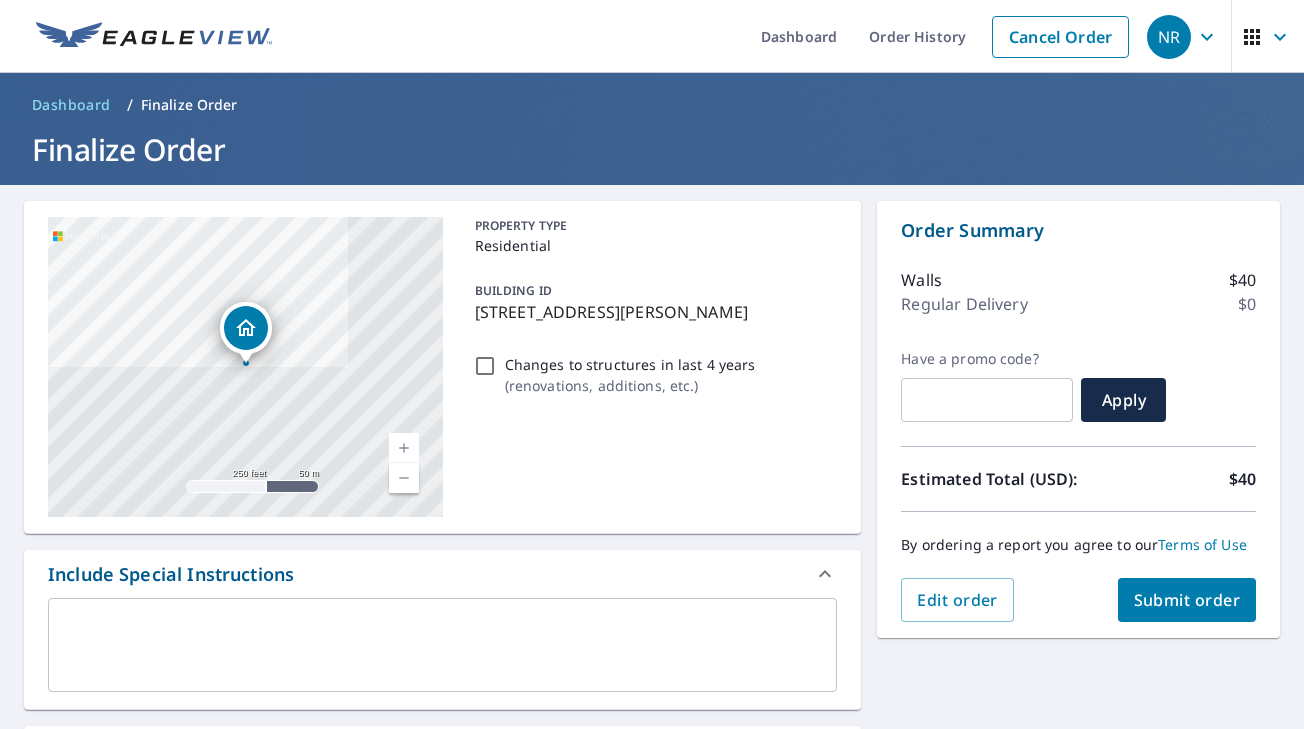 scroll, scrollTop: 0, scrollLeft: 0, axis: both 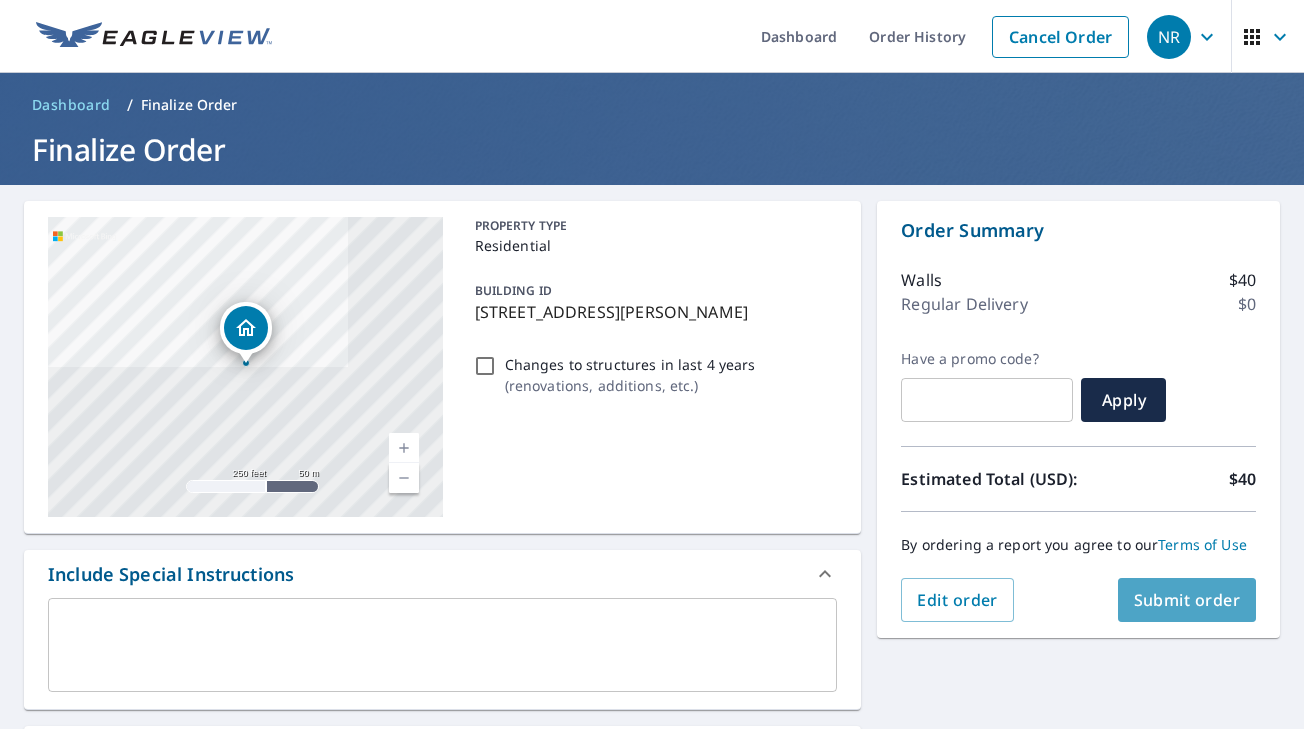click on "Submit order" at bounding box center [1187, 600] 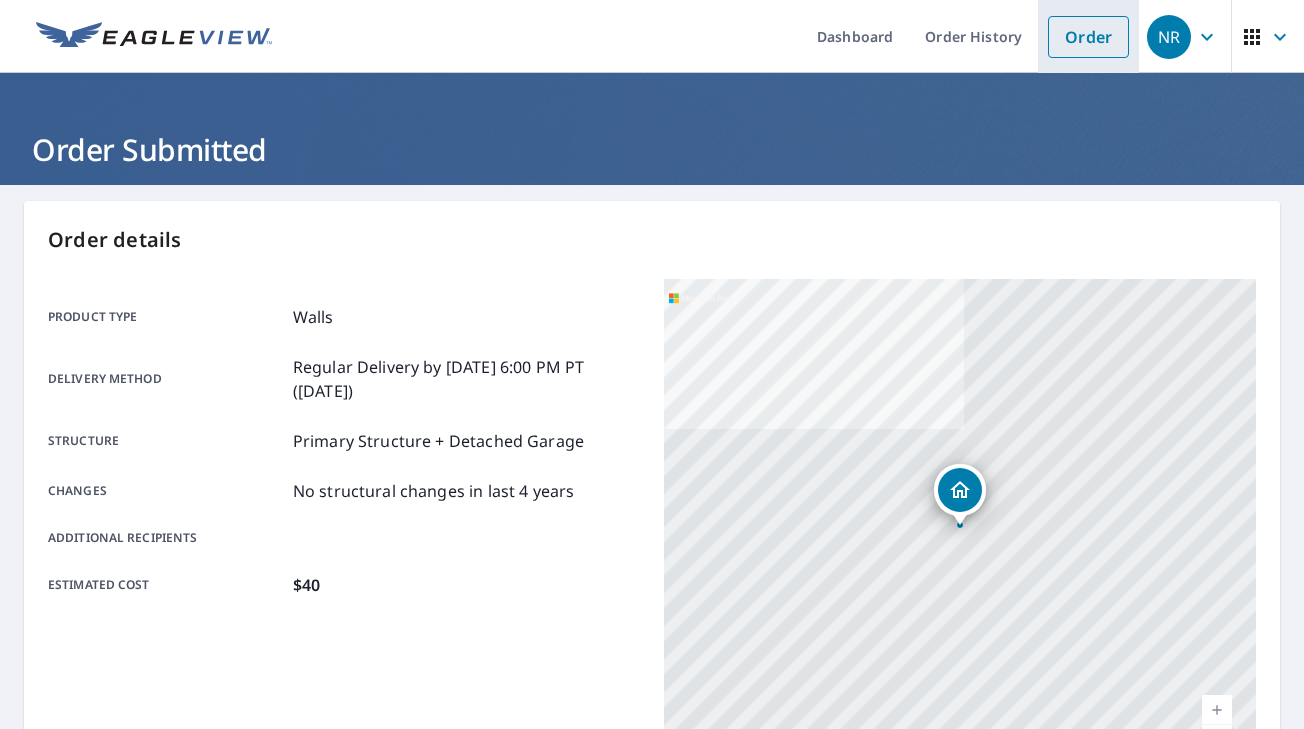 click on "Order" at bounding box center [1088, 37] 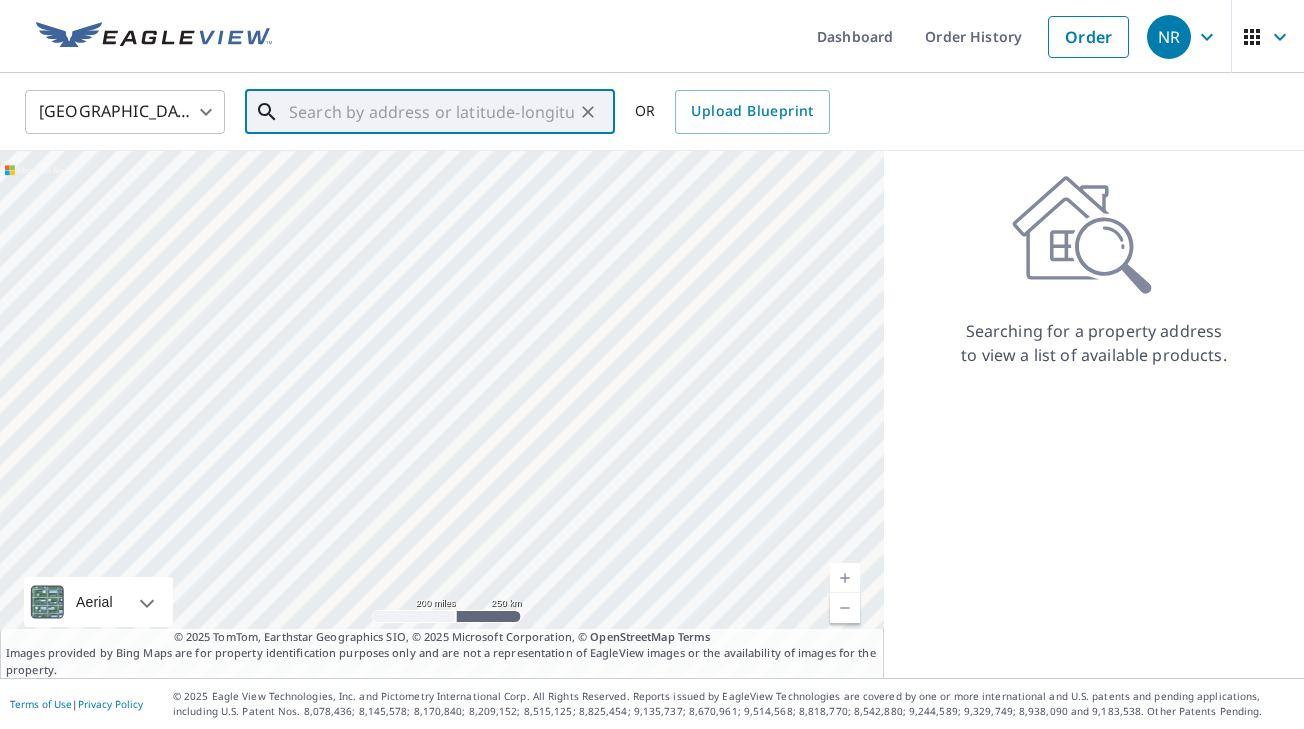 click at bounding box center (431, 112) 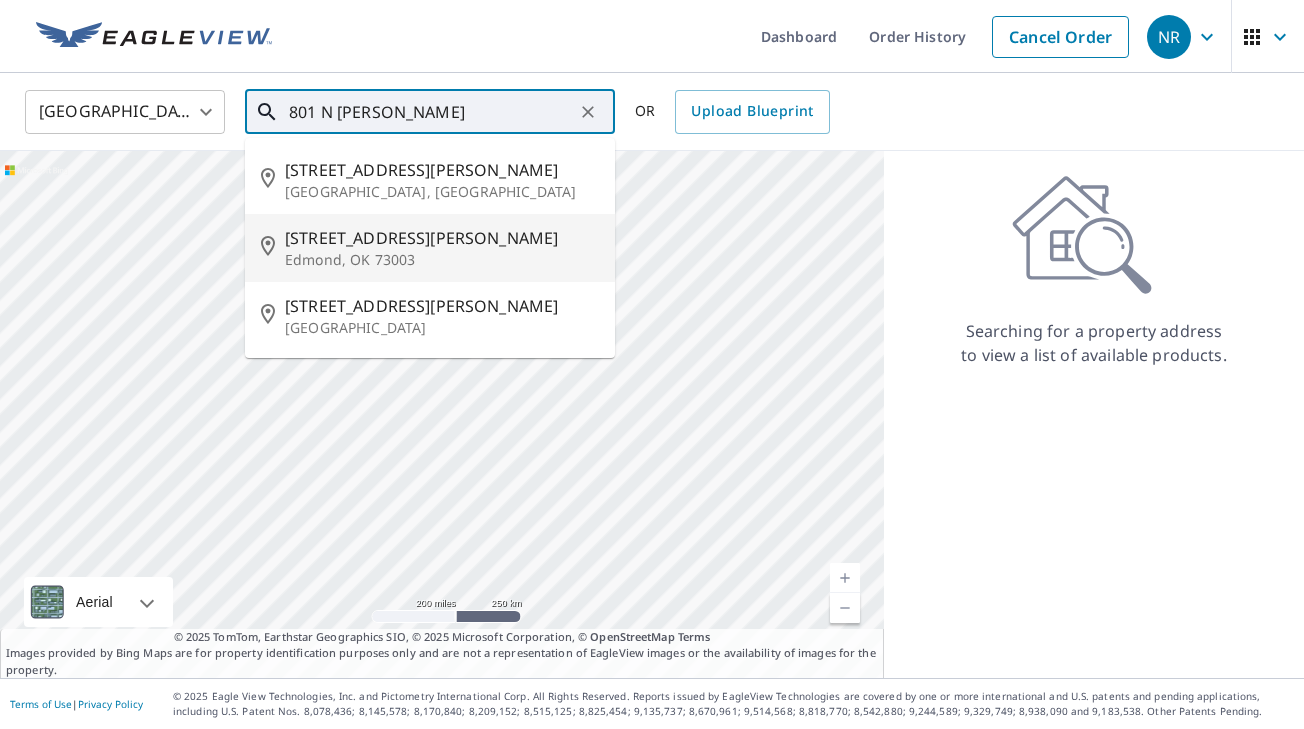 click on "801 N Kelly Ave" at bounding box center (442, 238) 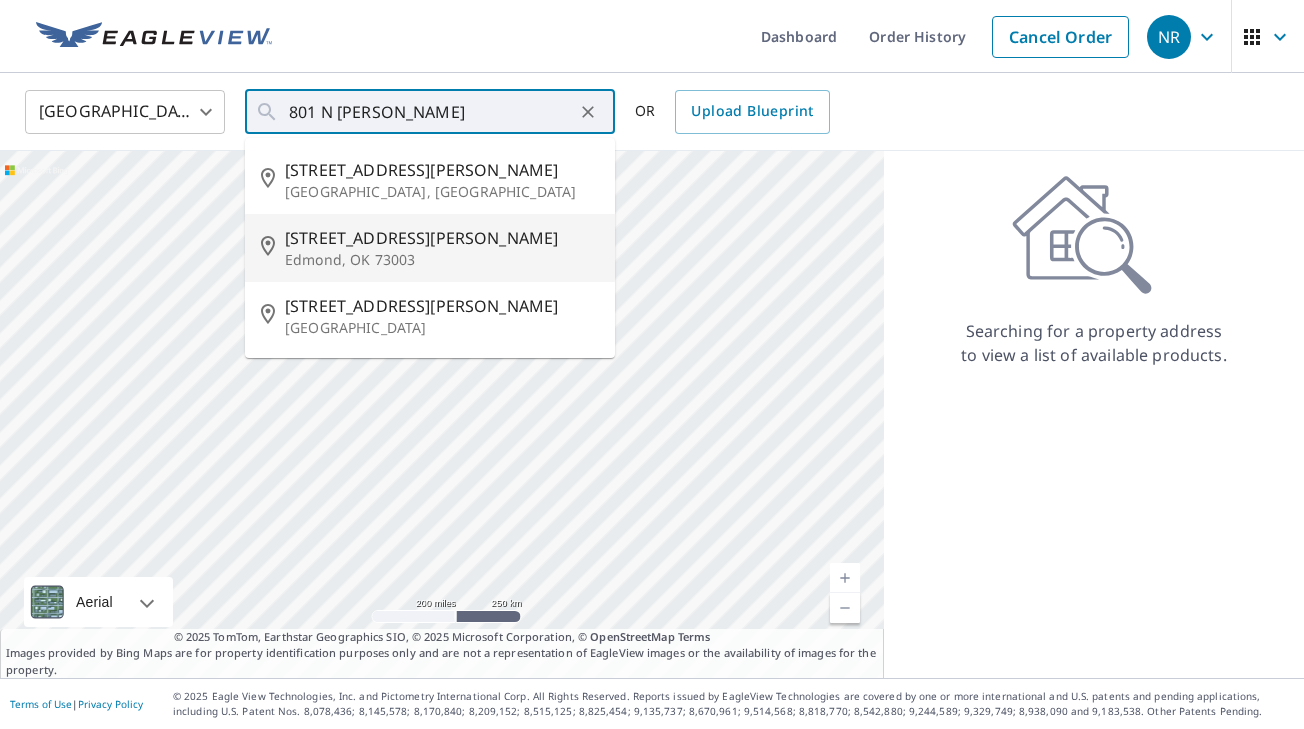 type on "801 N Kelly Ave Edmond, OK 73003" 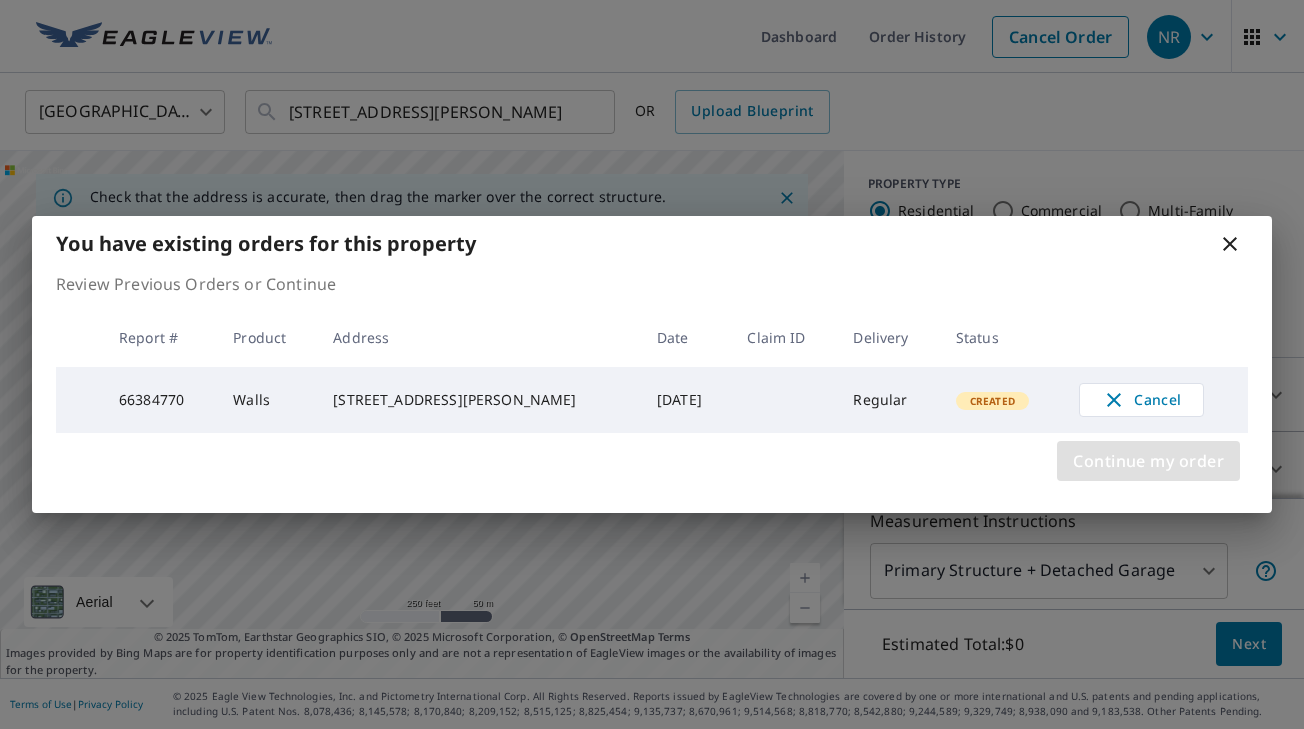 click on "Continue my order" at bounding box center (1148, 461) 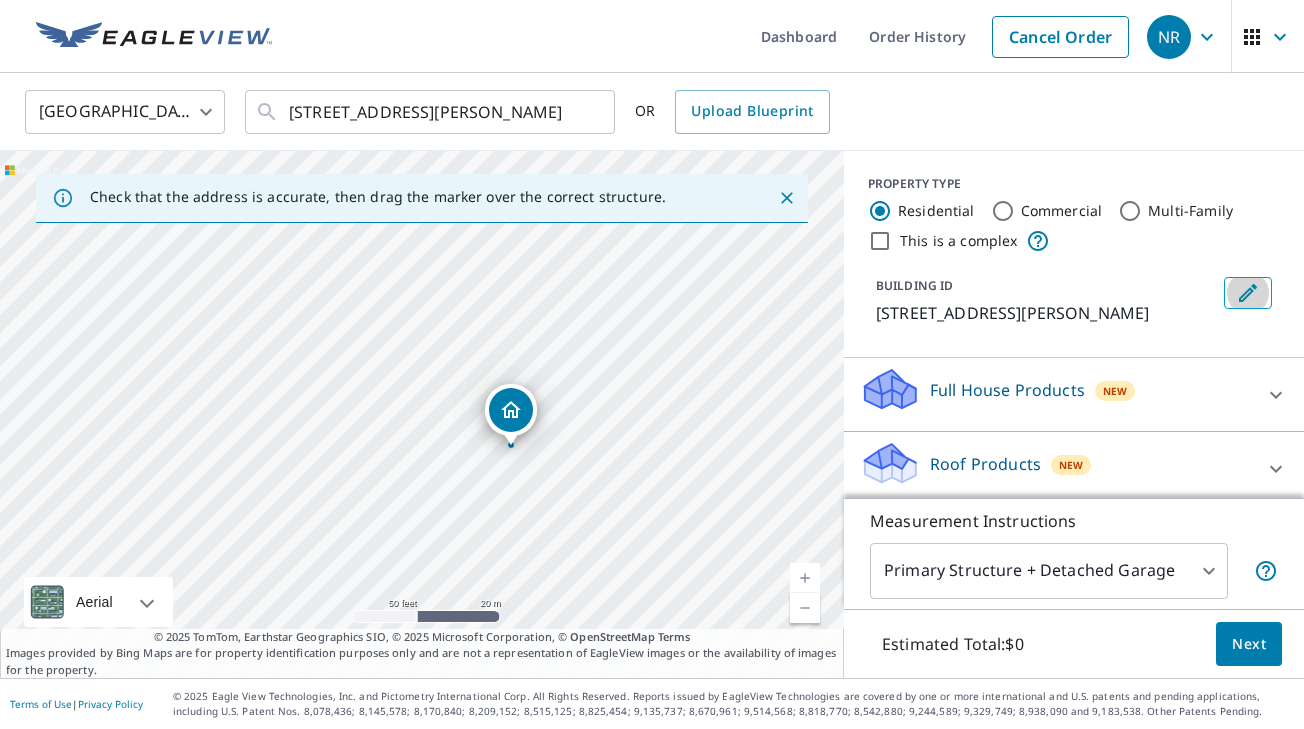 click 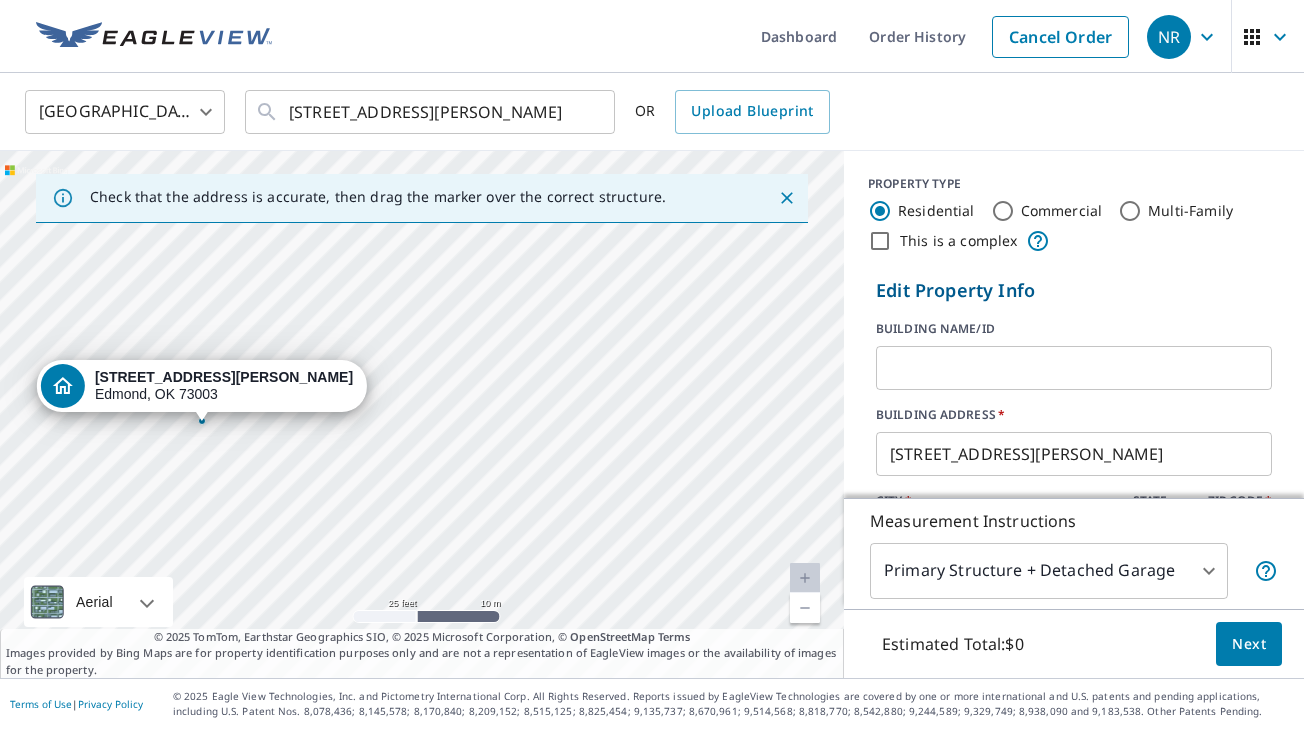 click on "801 N Kelly Ave Edmond, OK 73003" at bounding box center (422, 414) 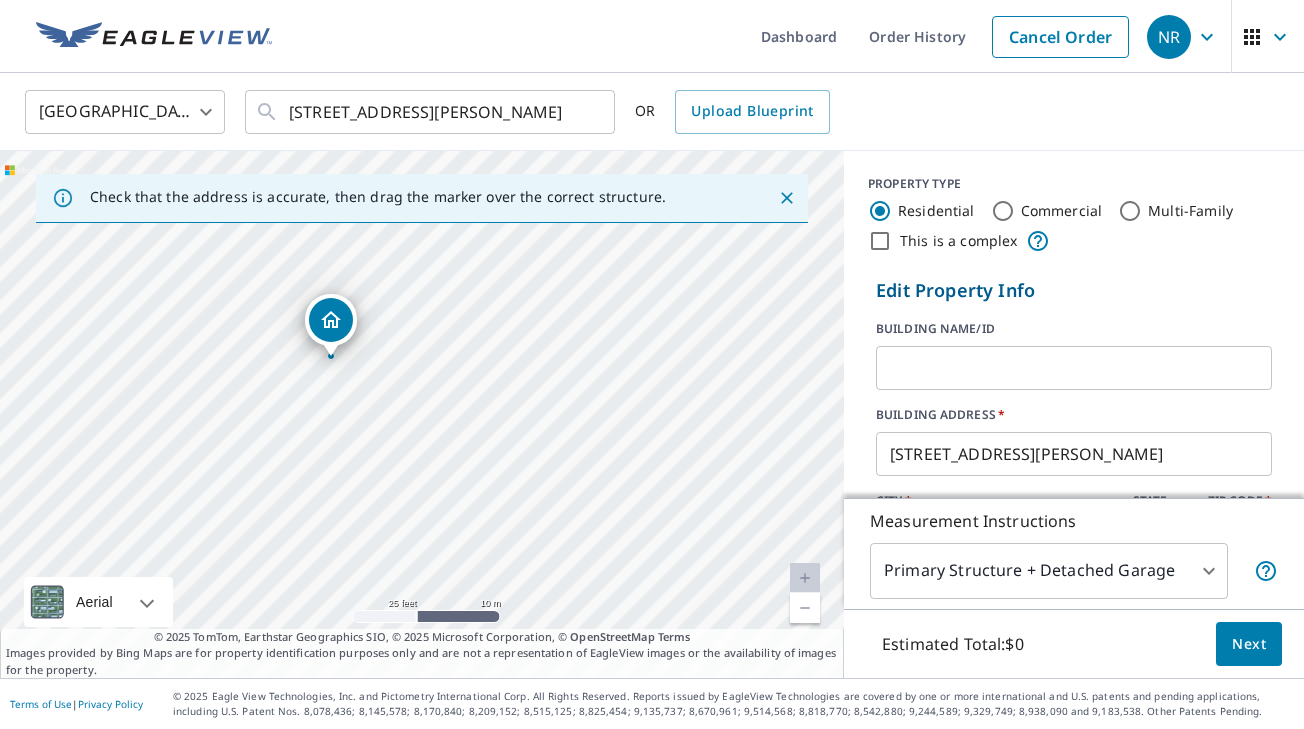 drag, startPoint x: 488, startPoint y: 523, endPoint x: 396, endPoint y: 468, distance: 107.18675 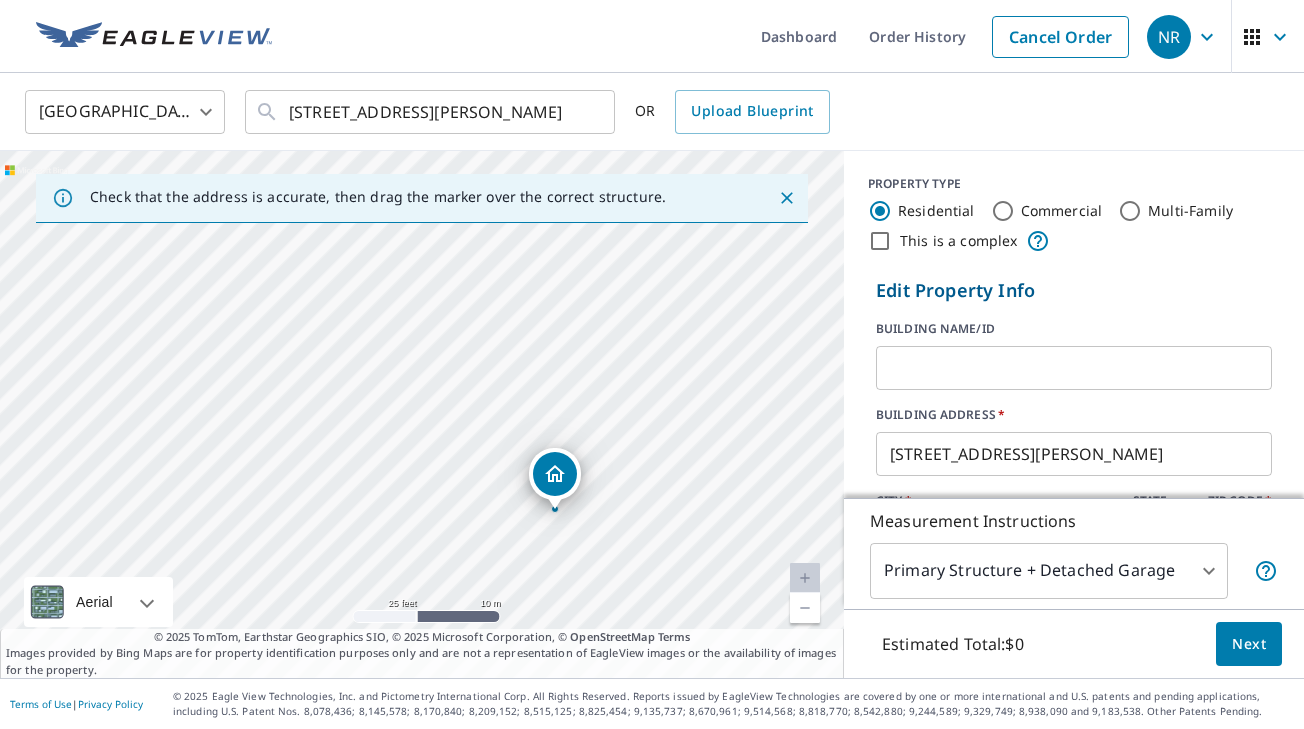 drag, startPoint x: 331, startPoint y: 320, endPoint x: 556, endPoint y: 472, distance: 271.53085 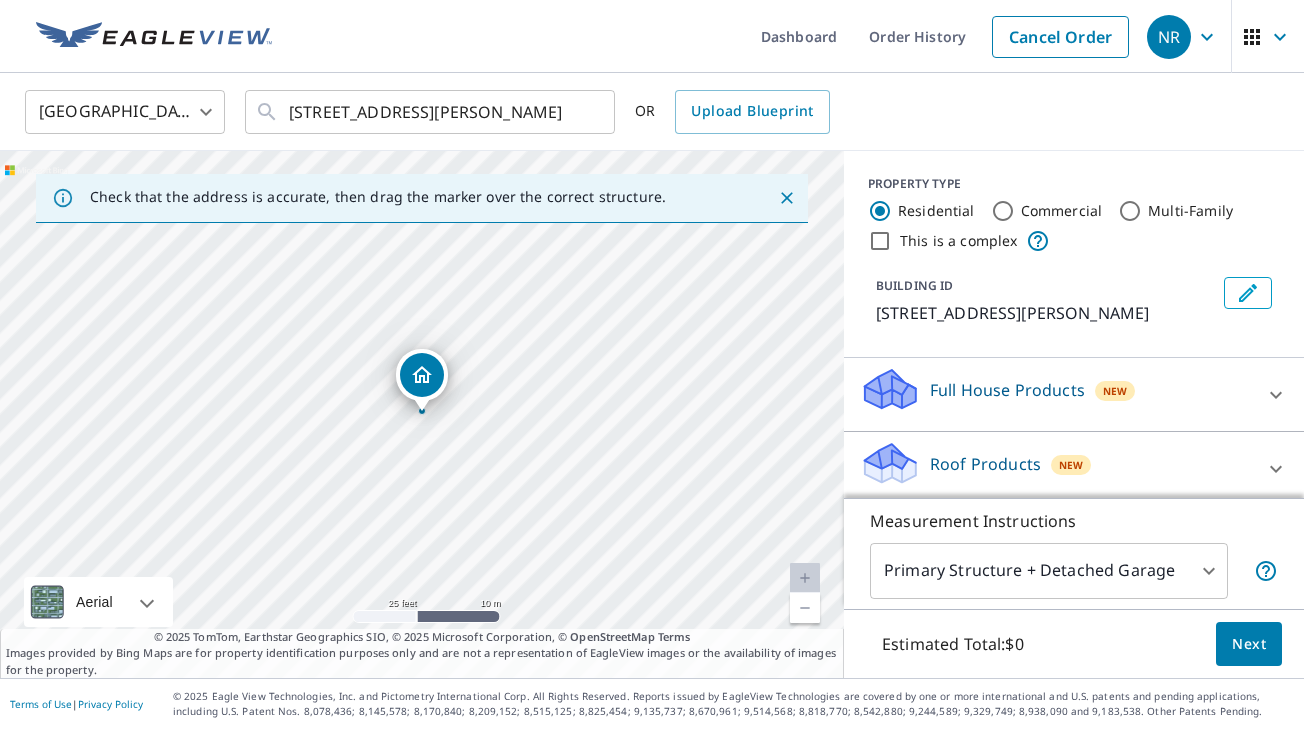 scroll, scrollTop: 0, scrollLeft: 0, axis: both 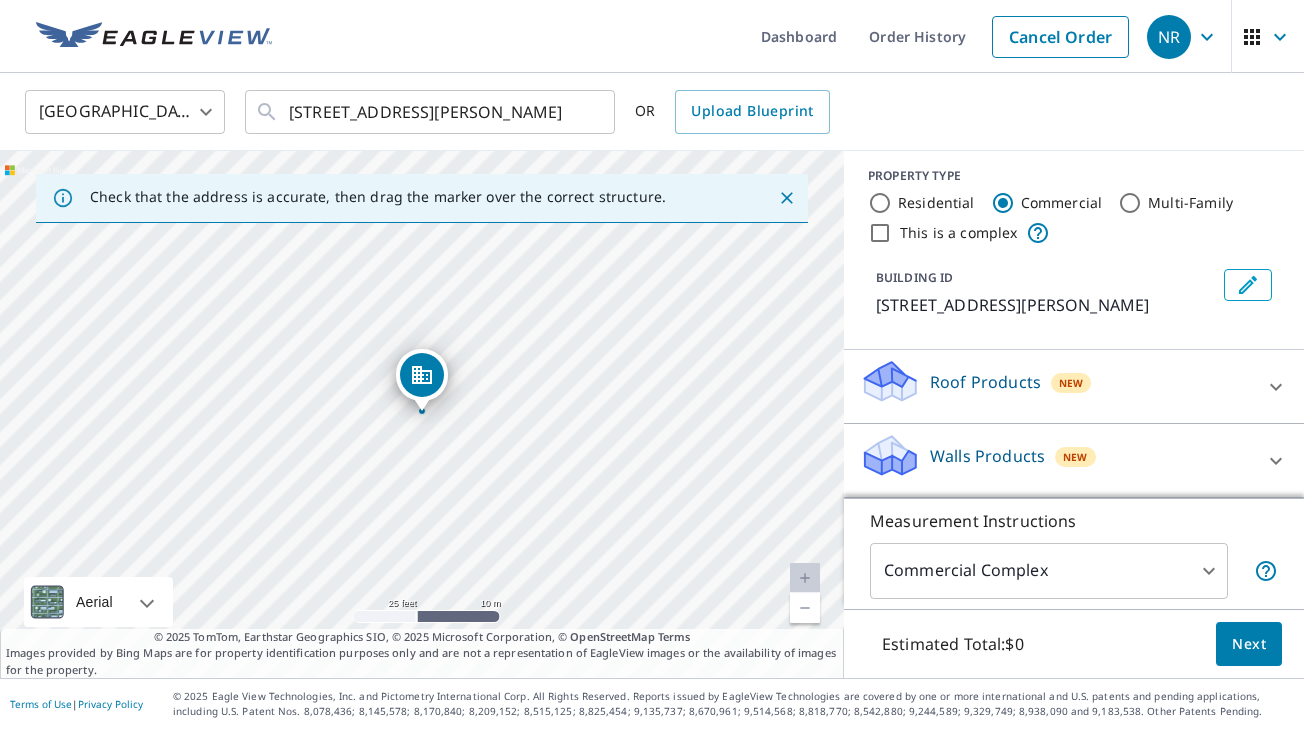 click on "Walls Products New" at bounding box center (1056, 460) 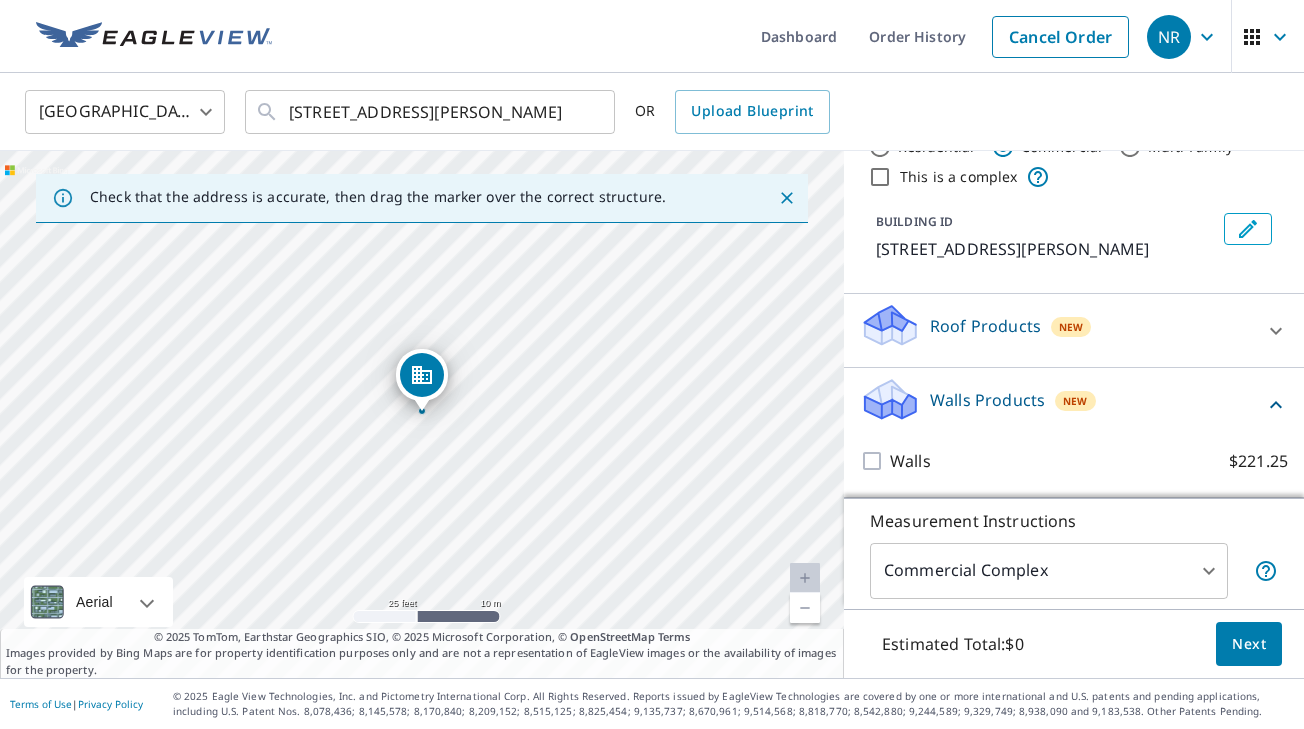 scroll, scrollTop: 64, scrollLeft: 0, axis: vertical 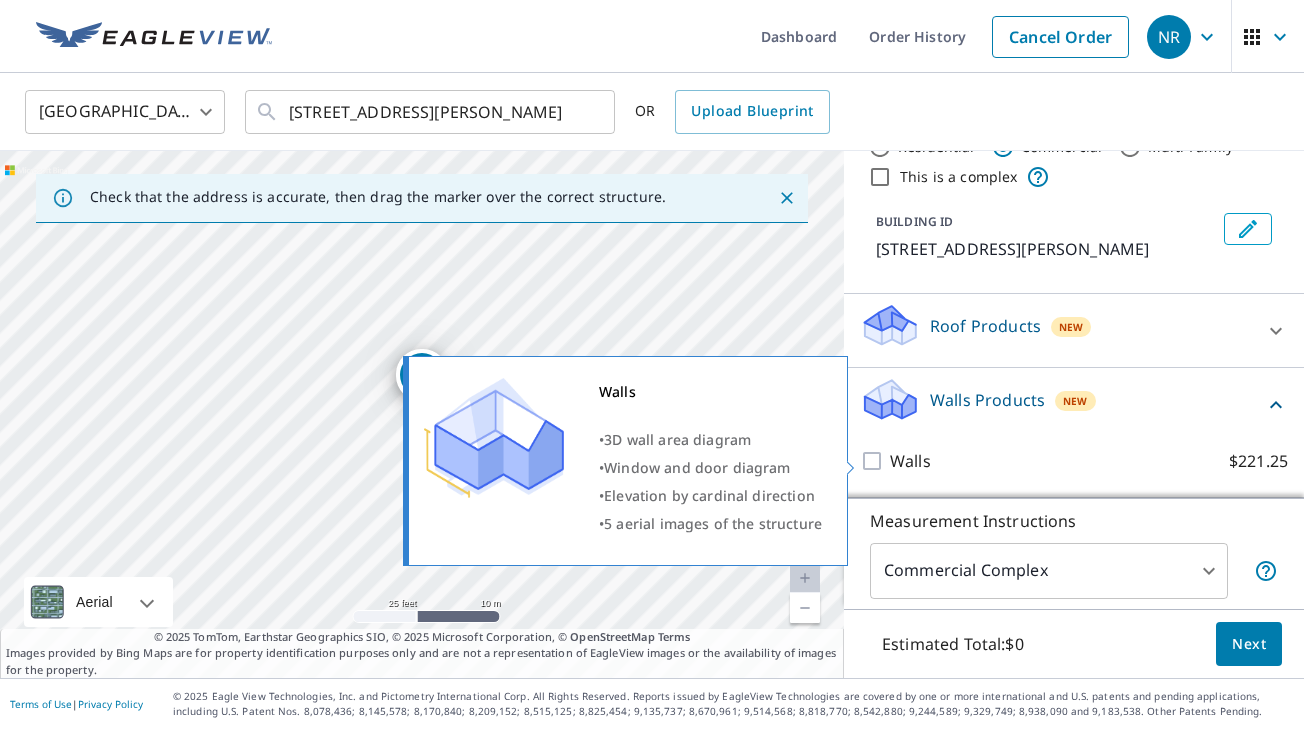 click on "Walls $221.25" at bounding box center (875, 461) 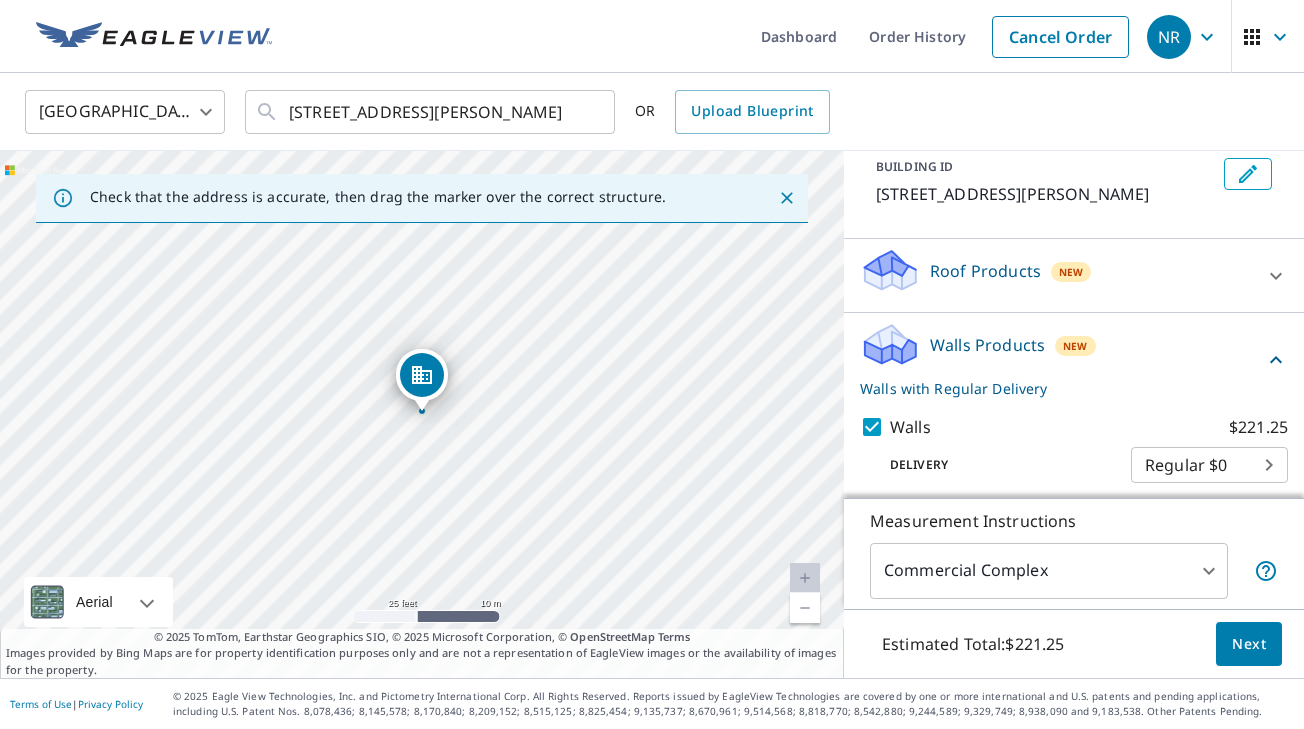 scroll, scrollTop: 131, scrollLeft: 0, axis: vertical 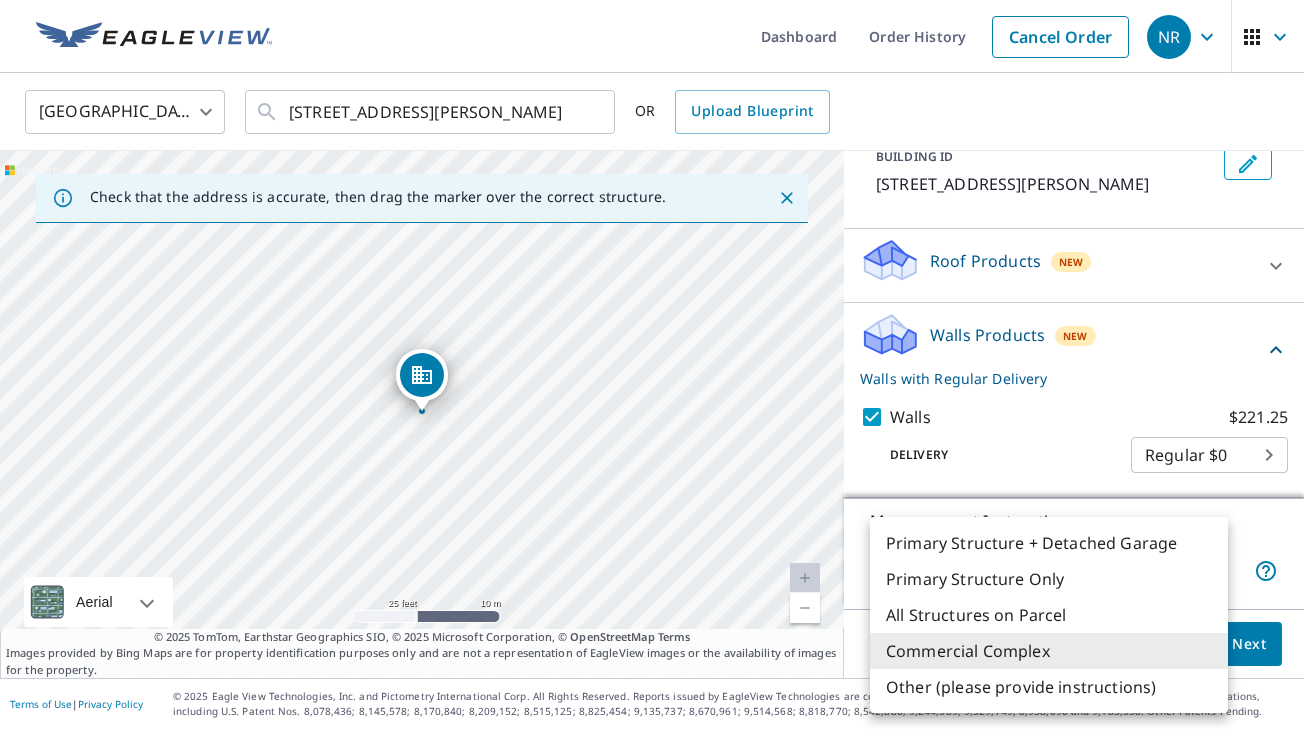 click on "NR NR
Dashboard Order History Cancel Order NR United States US ​ 801 N Kelly Ave Edmond, OK 73003 ​ OR Upload Blueprint Check that the address is accurate, then drag the marker over the correct structure. 801 N Kelly Ave Edmond, OK 73003 Aerial Road A standard road map Aerial A detailed look from above Labels Labels 25 feet 10 m © 2025 TomTom, © Vexcel Imaging, © 2025 Microsoft Corporation,  © OpenStreetMap Terms © 2025 TomTom, Earthstar Geographics SIO, © 2025 Microsoft Corporation, ©   OpenStreetMap   Terms Images provided by Bing Maps are for property identification purposes only and are not a representation of EagleView images or the availability of images for the property. PROPERTY TYPE Residential Commercial Multi-Family This is a complex BUILDING ID 801 N Kelly Ave, Edmond, OK, 73003 Roof Products New Premium $89.5 Gutter $23.25 Bid Perfect™ $49 Walls Products New Walls with Regular Delivery Walls $221.25 Delivery Regular $0 8 ​ Measurement Instructions Commercial Complex 4 ​  |" at bounding box center (652, 364) 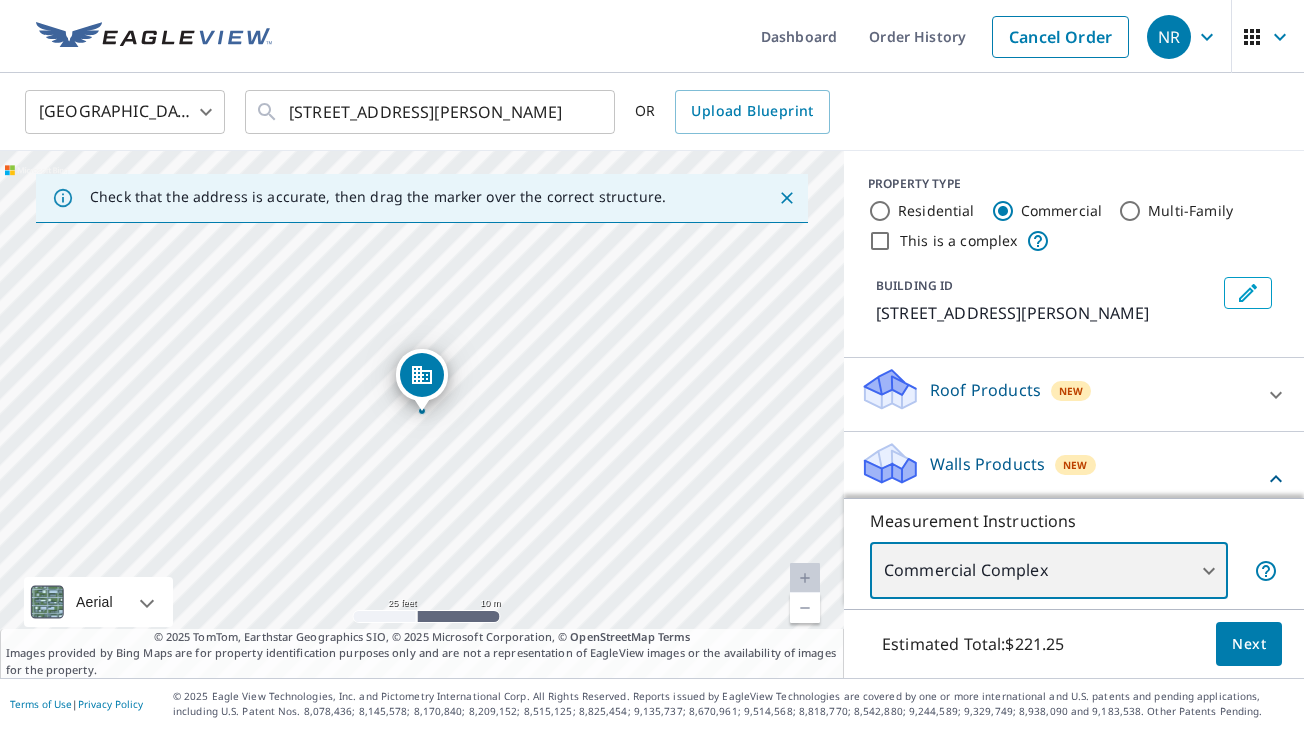 scroll, scrollTop: 0, scrollLeft: 0, axis: both 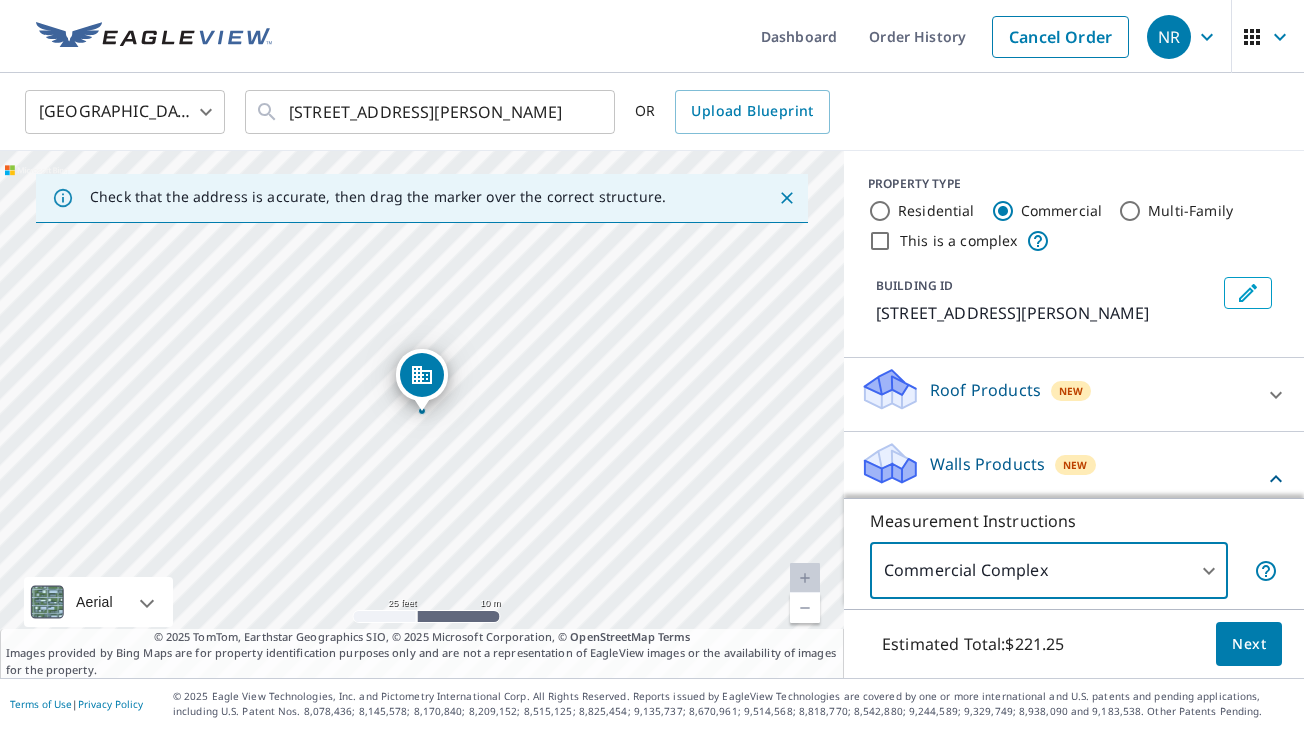 click on "This is a complex" at bounding box center (880, 241) 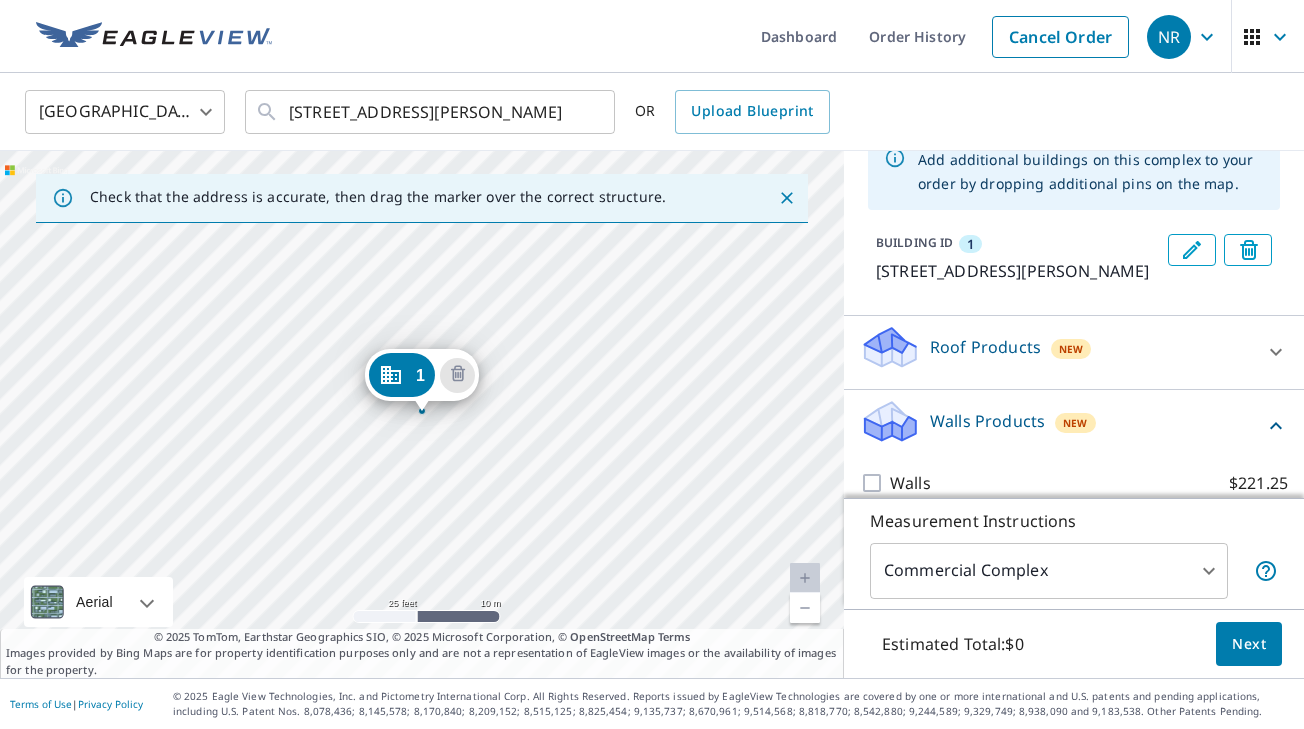 scroll, scrollTop: 157, scrollLeft: 0, axis: vertical 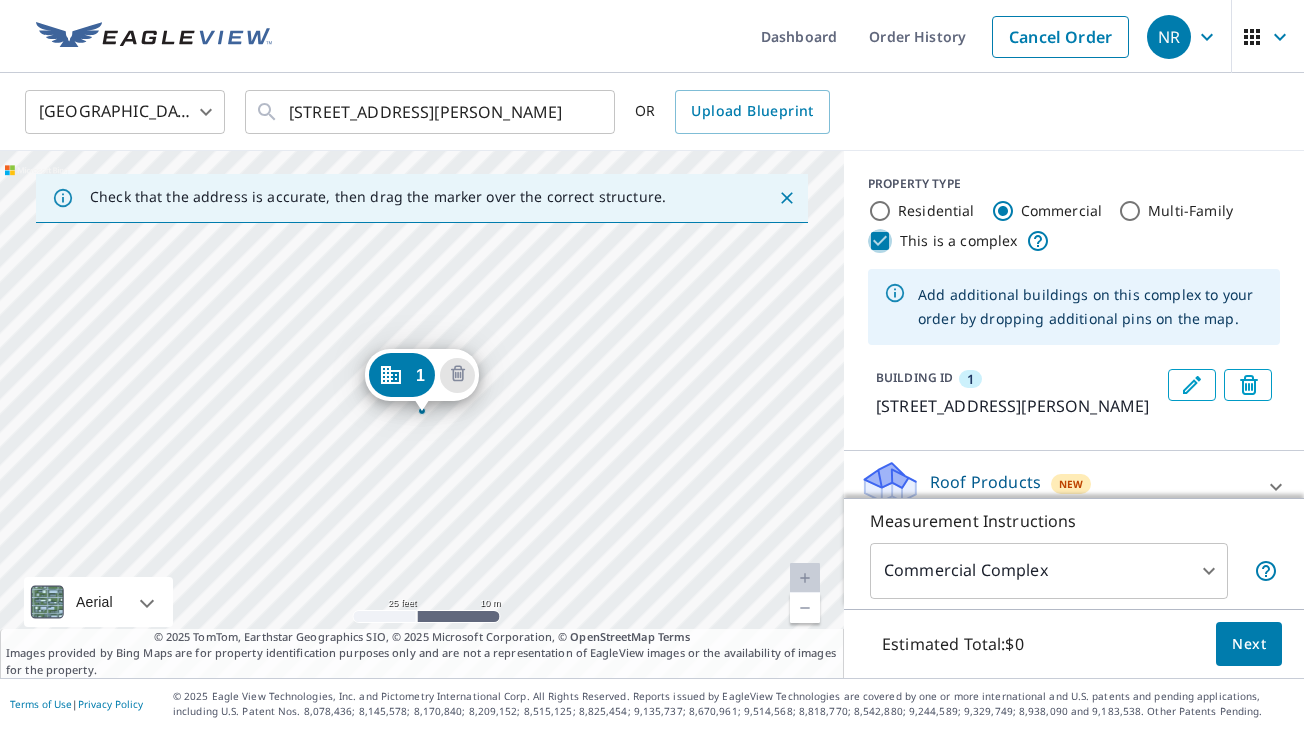 click on "This is a complex" at bounding box center [880, 241] 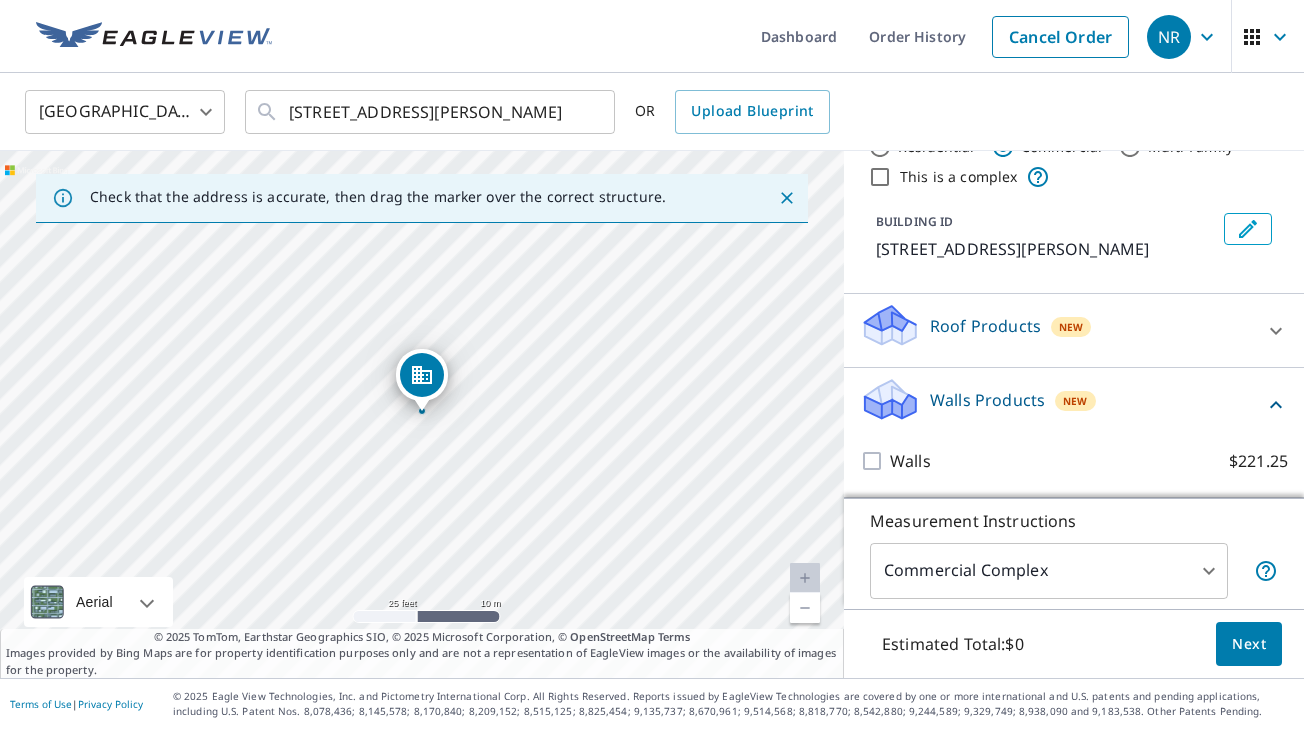 scroll, scrollTop: 64, scrollLeft: 0, axis: vertical 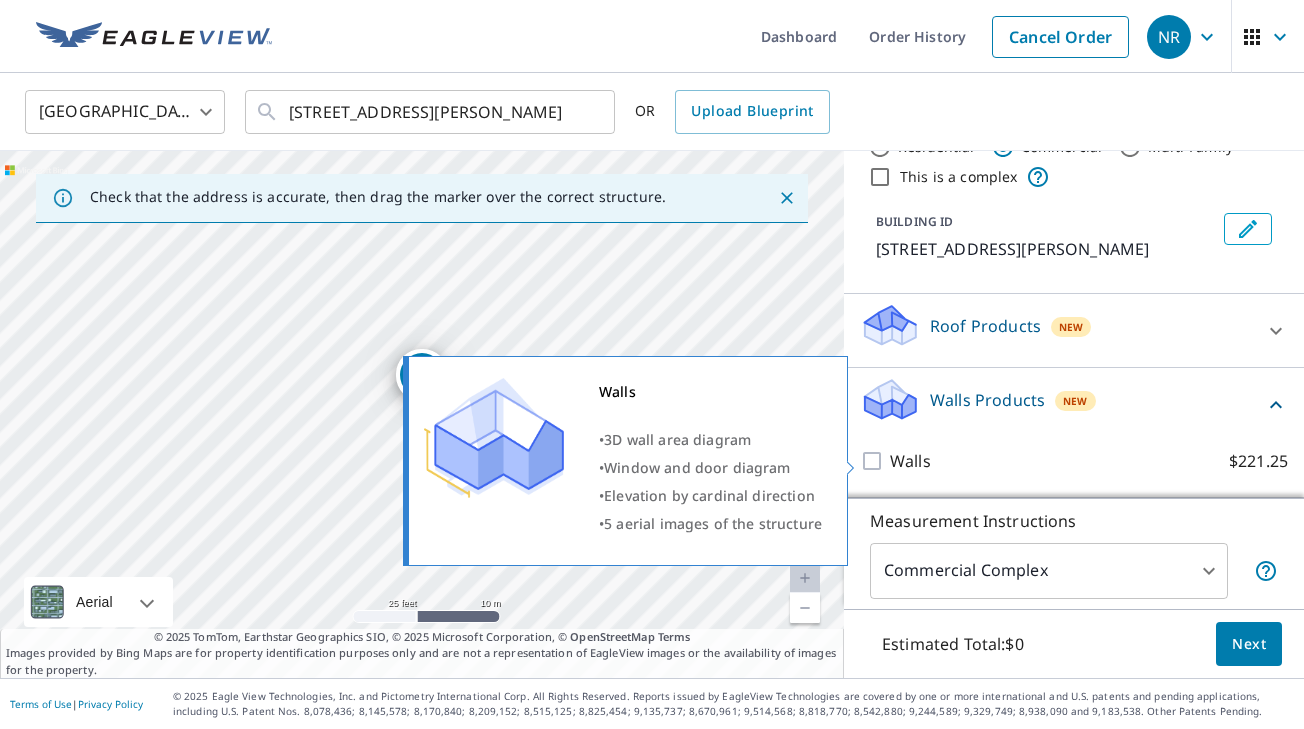 click on "Walls $221.25" at bounding box center (875, 461) 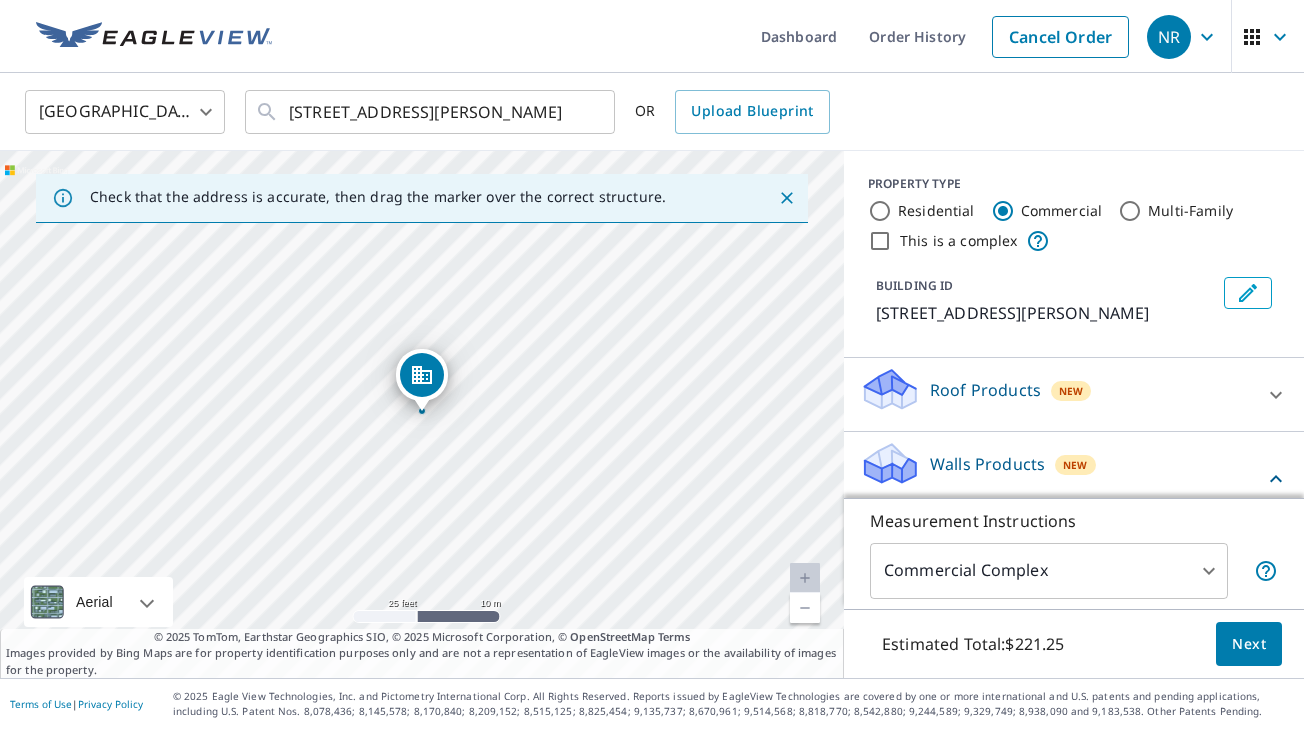 scroll, scrollTop: 0, scrollLeft: 0, axis: both 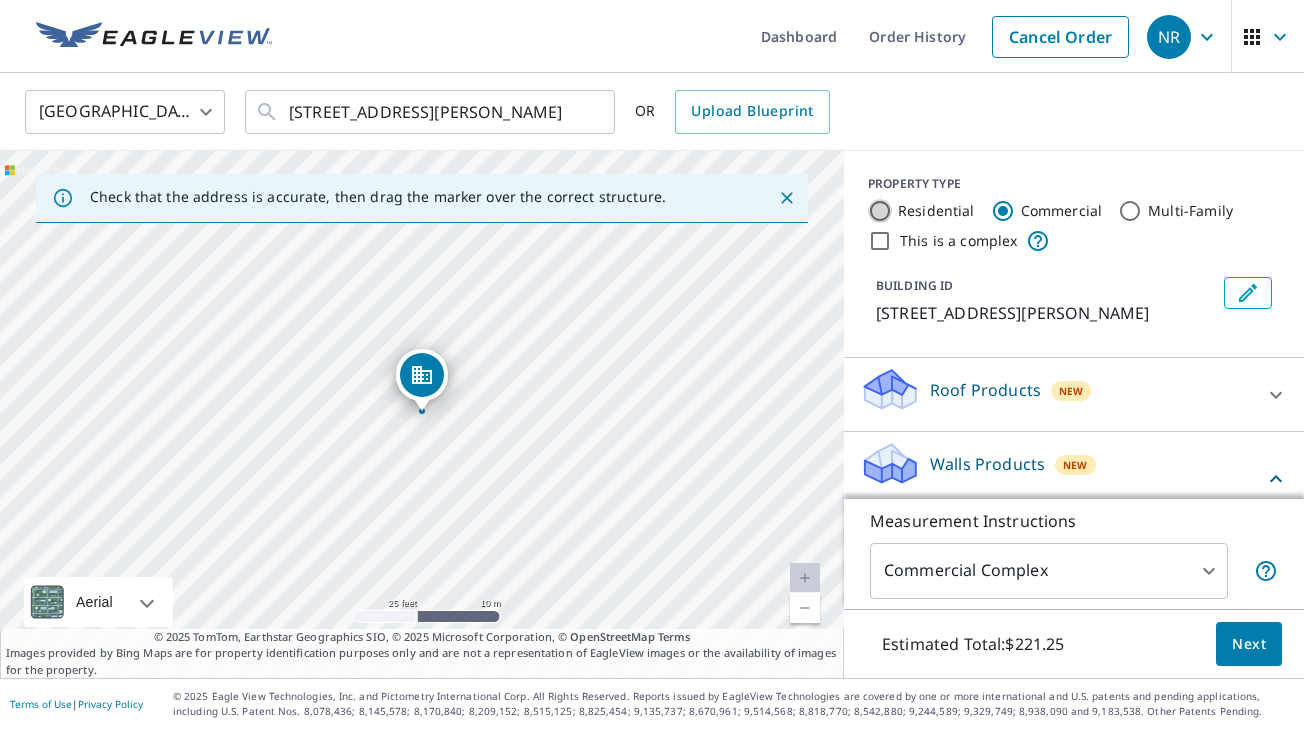 click on "Residential" at bounding box center (880, 211) 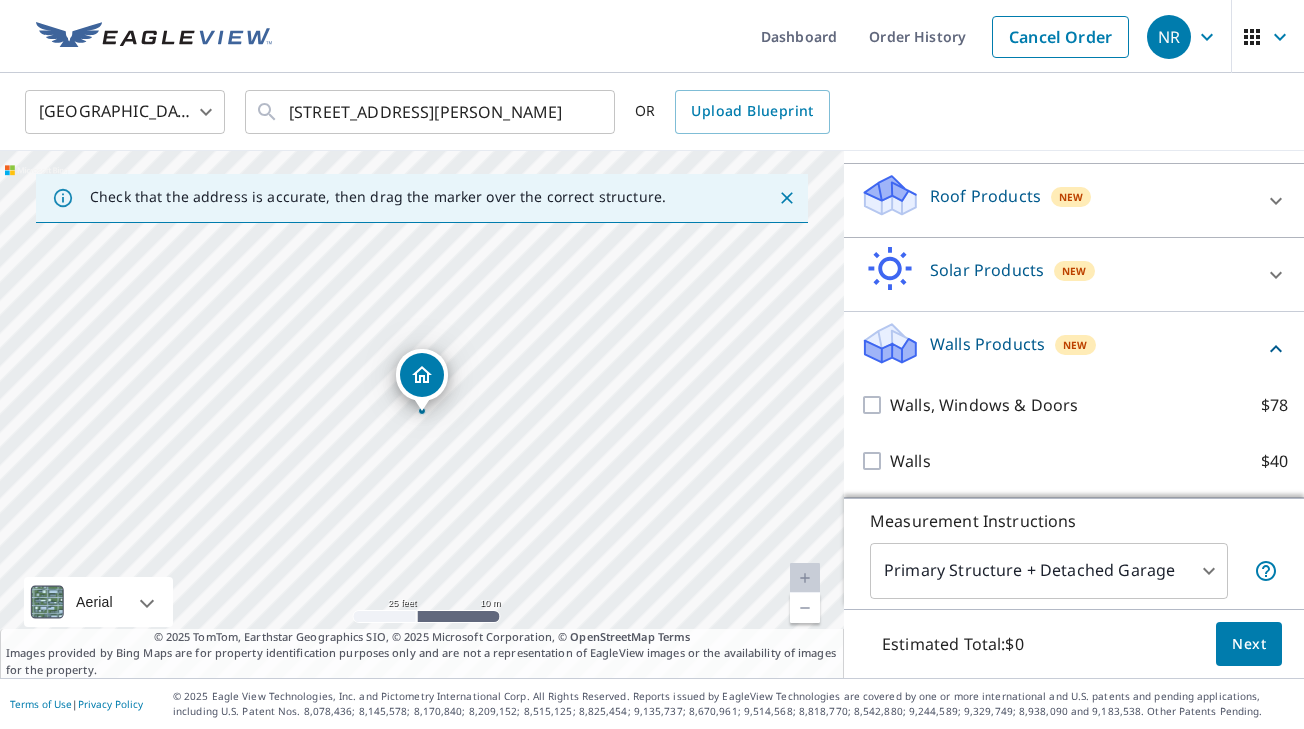 scroll, scrollTop: 268, scrollLeft: 0, axis: vertical 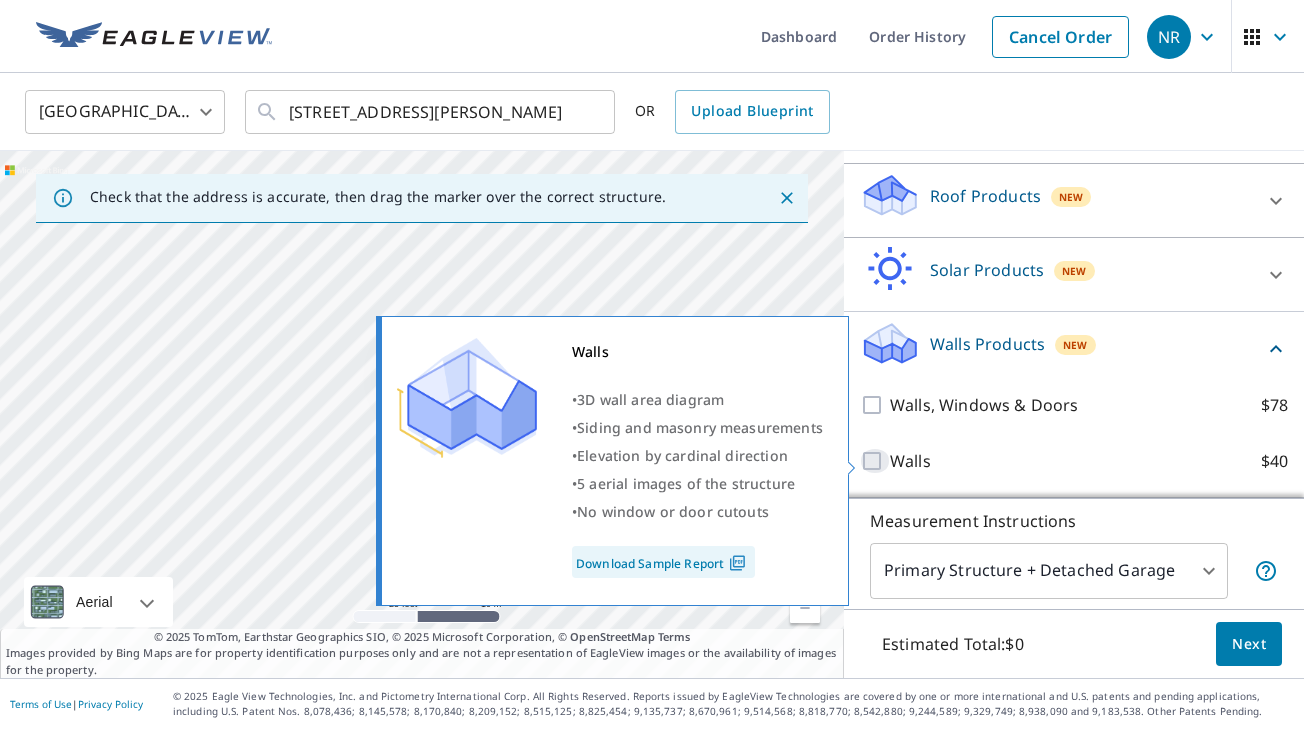click on "Walls $40" at bounding box center (875, 461) 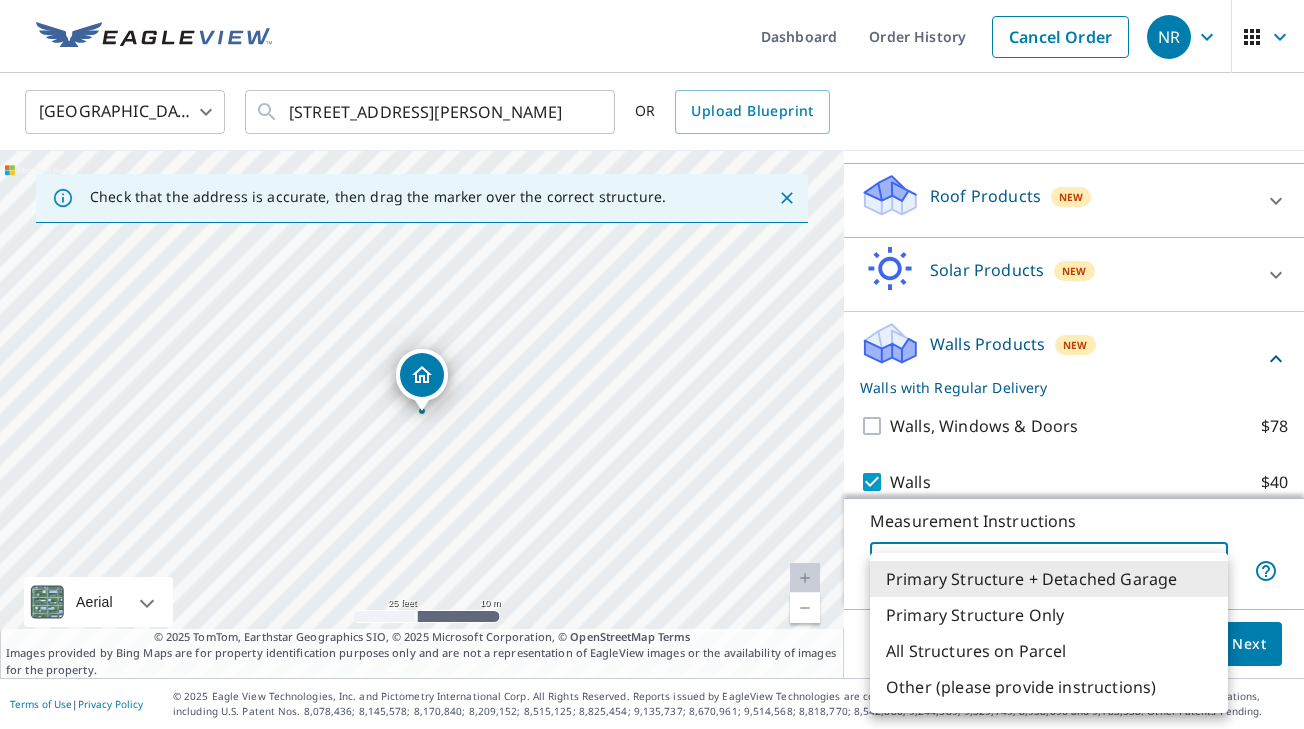 click on "NR NR
Dashboard Order History Cancel Order NR United States US ​ 801 N Kelly Ave Edmond, OK 73003 ​ OR Upload Blueprint Check that the address is accurate, then drag the marker over the correct structure. 801 N Kelly Ave Edmond, OK 73003 Aerial Road A standard road map Aerial A detailed look from above Labels Labels 25 feet 10 m © 2025 TomTom, © Vexcel Imaging, © 2025 Microsoft Corporation,  © OpenStreetMap Terms © 2025 TomTom, Earthstar Geographics SIO, © 2025 Microsoft Corporation, ©   OpenStreetMap   Terms Images provided by Bing Maps are for property identification purposes only and are not a representation of EagleView images or the availability of images for the property. PROPERTY TYPE Residential Commercial Multi-Family This is a complex BUILDING ID 801 N Kelly Ave, Edmond, OK, 73003 Full House Products New Full House™ $105 Roof Products New Premium $32.75 - $87 QuickSquares™ $18 Gutter $13.75 Bid Perfect™ $18 Solar Products New Inform Essentials+ $63.25 Walls Products New $78 8" at bounding box center (652, 364) 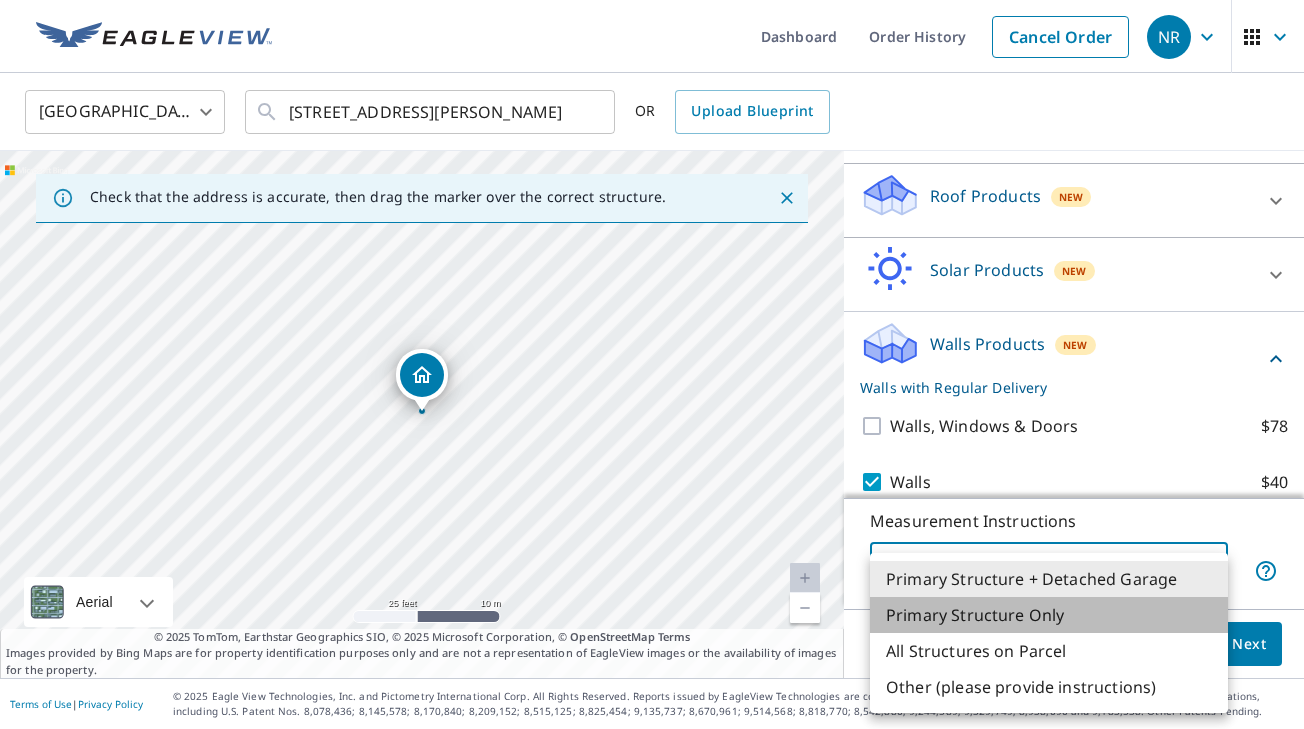 click on "Primary Structure Only" at bounding box center (1049, 615) 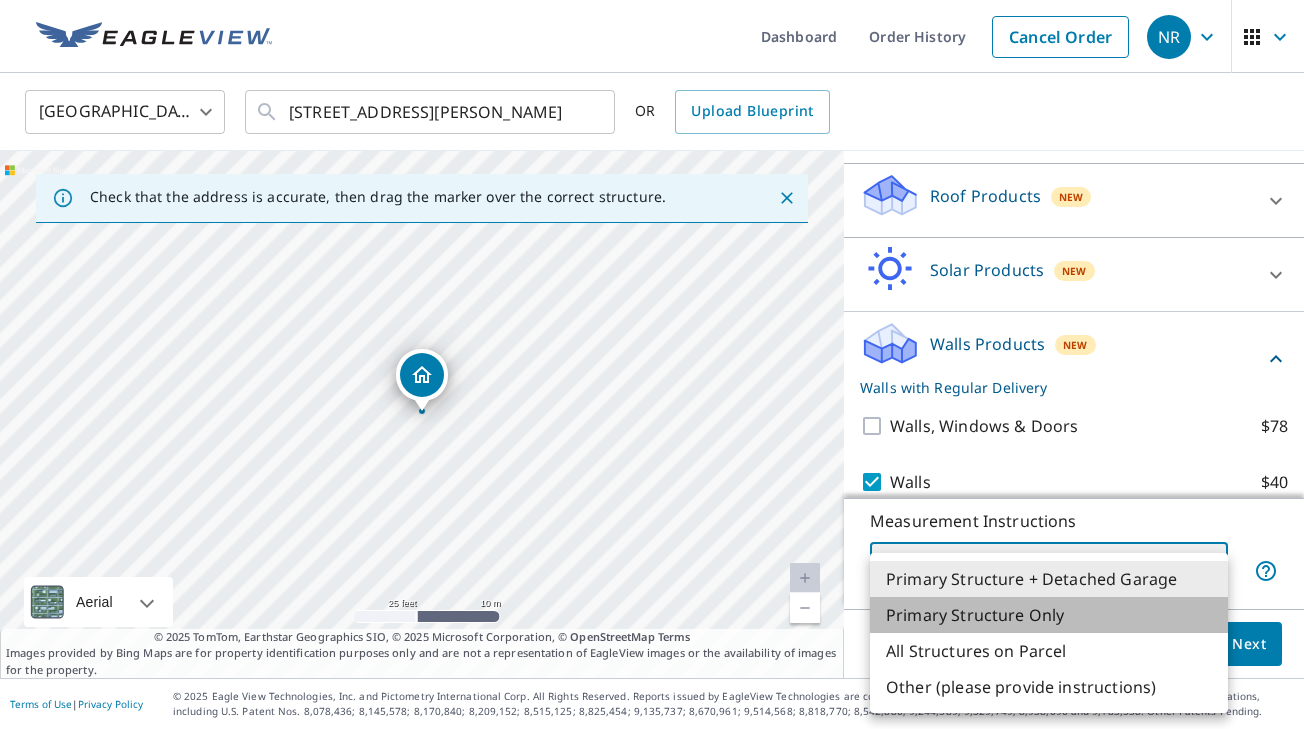 type on "2" 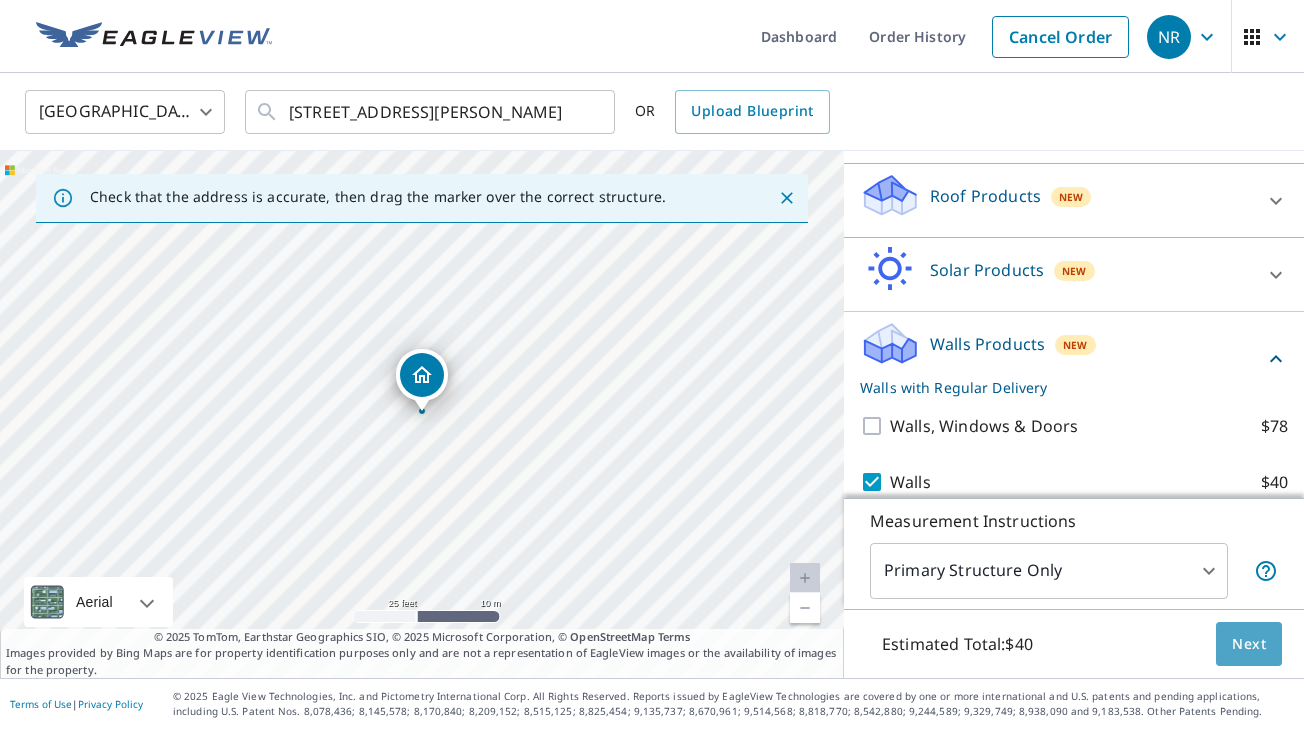 click on "Next" at bounding box center (1249, 644) 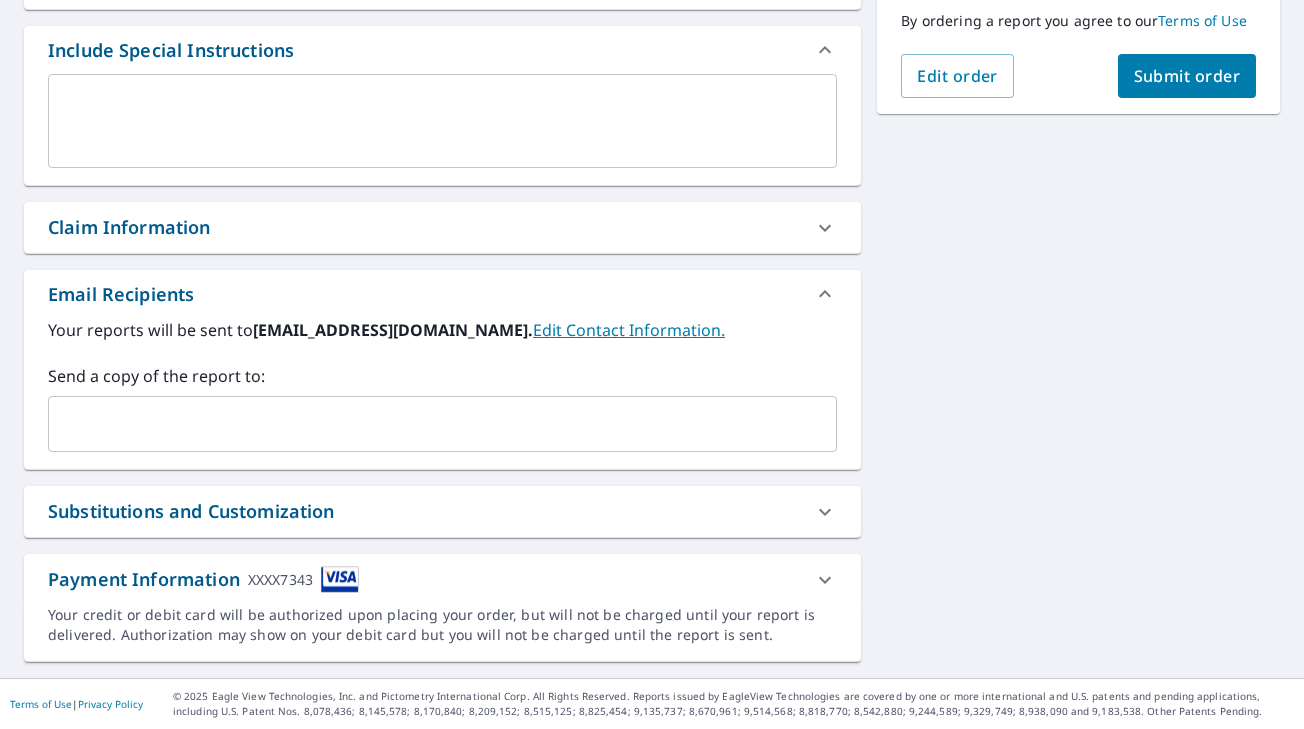 scroll 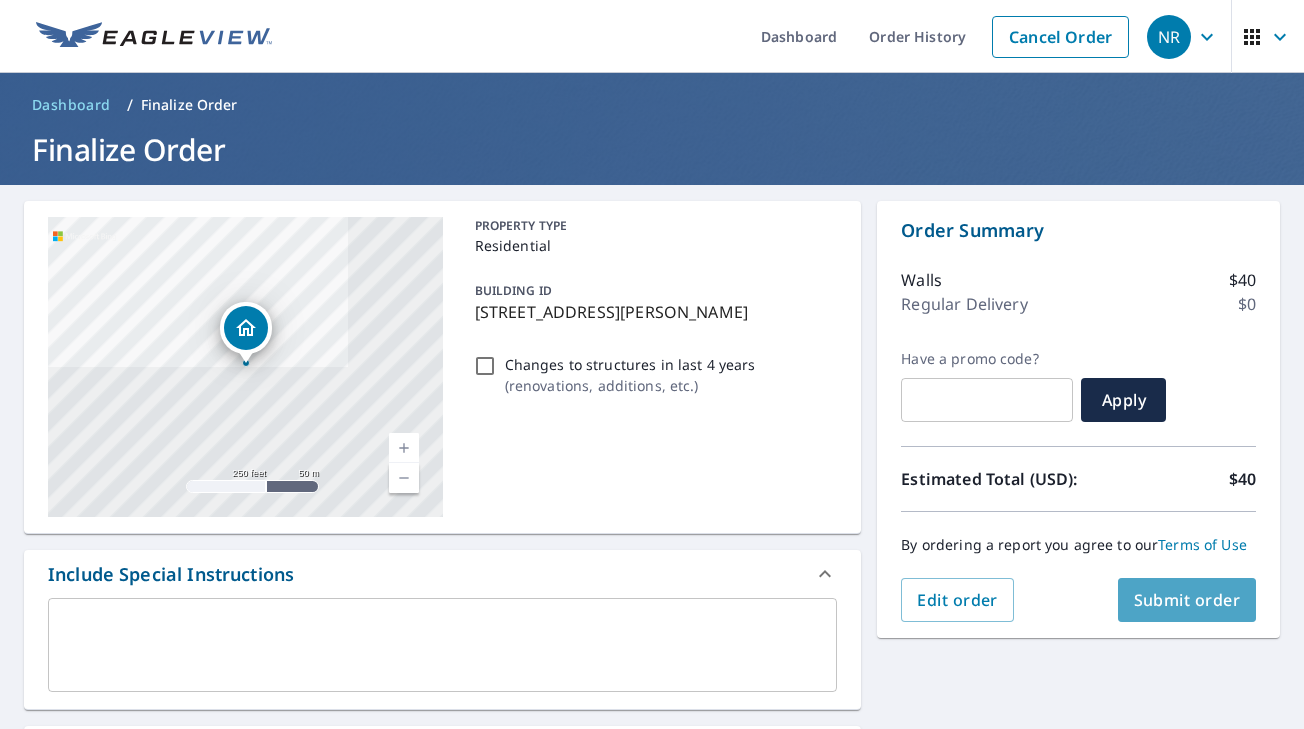 click on "Submit order" at bounding box center [1187, 600] 